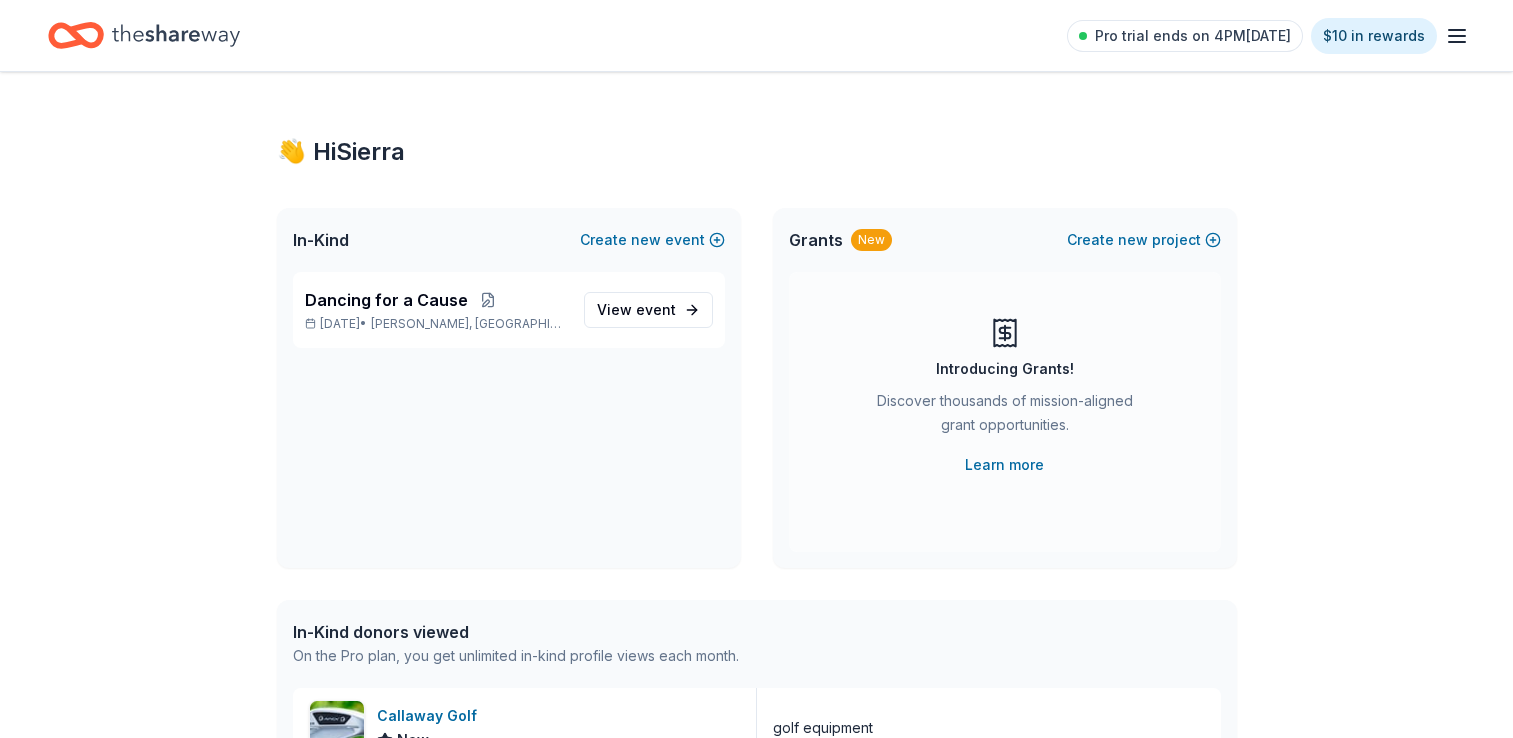 scroll, scrollTop: 0, scrollLeft: 0, axis: both 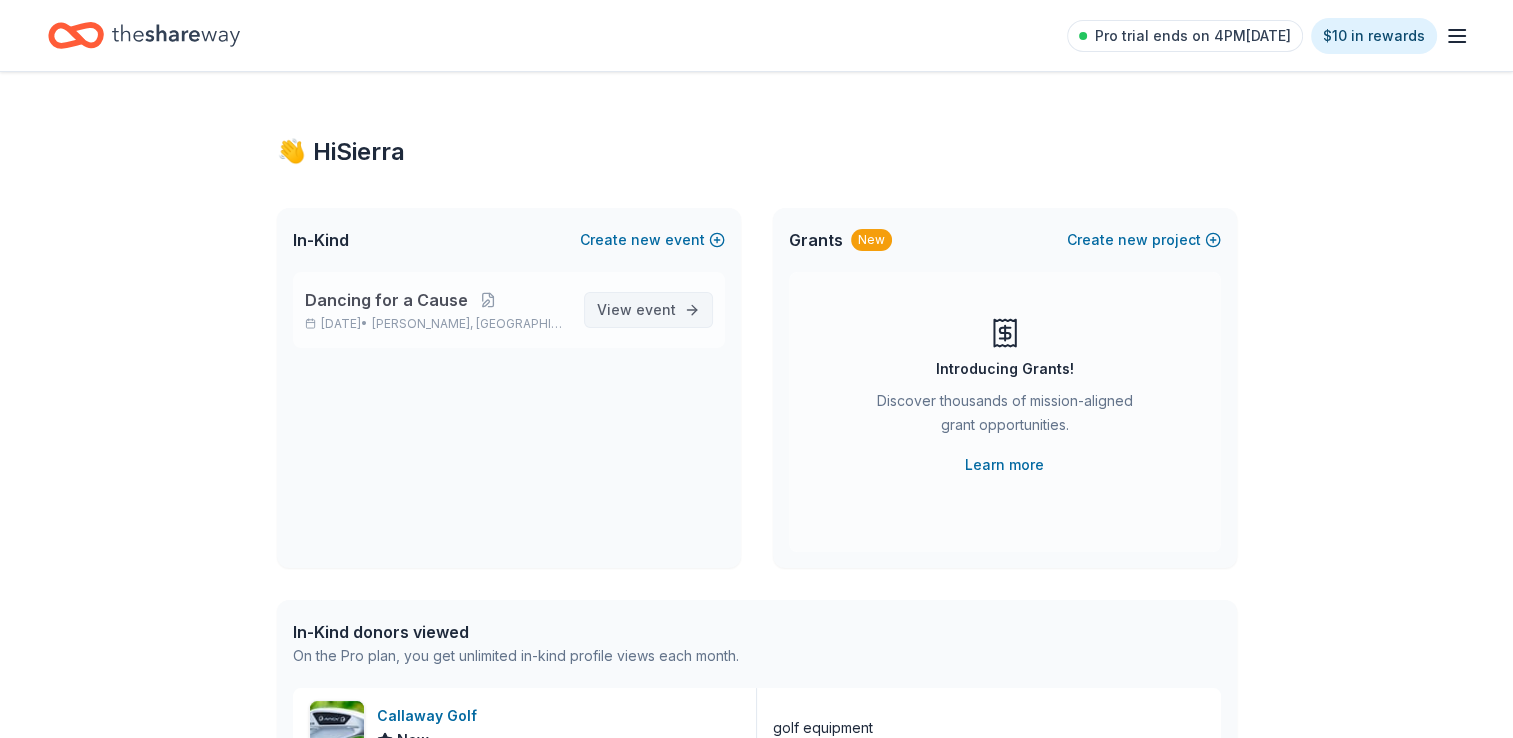 click on "View   event" at bounding box center (636, 310) 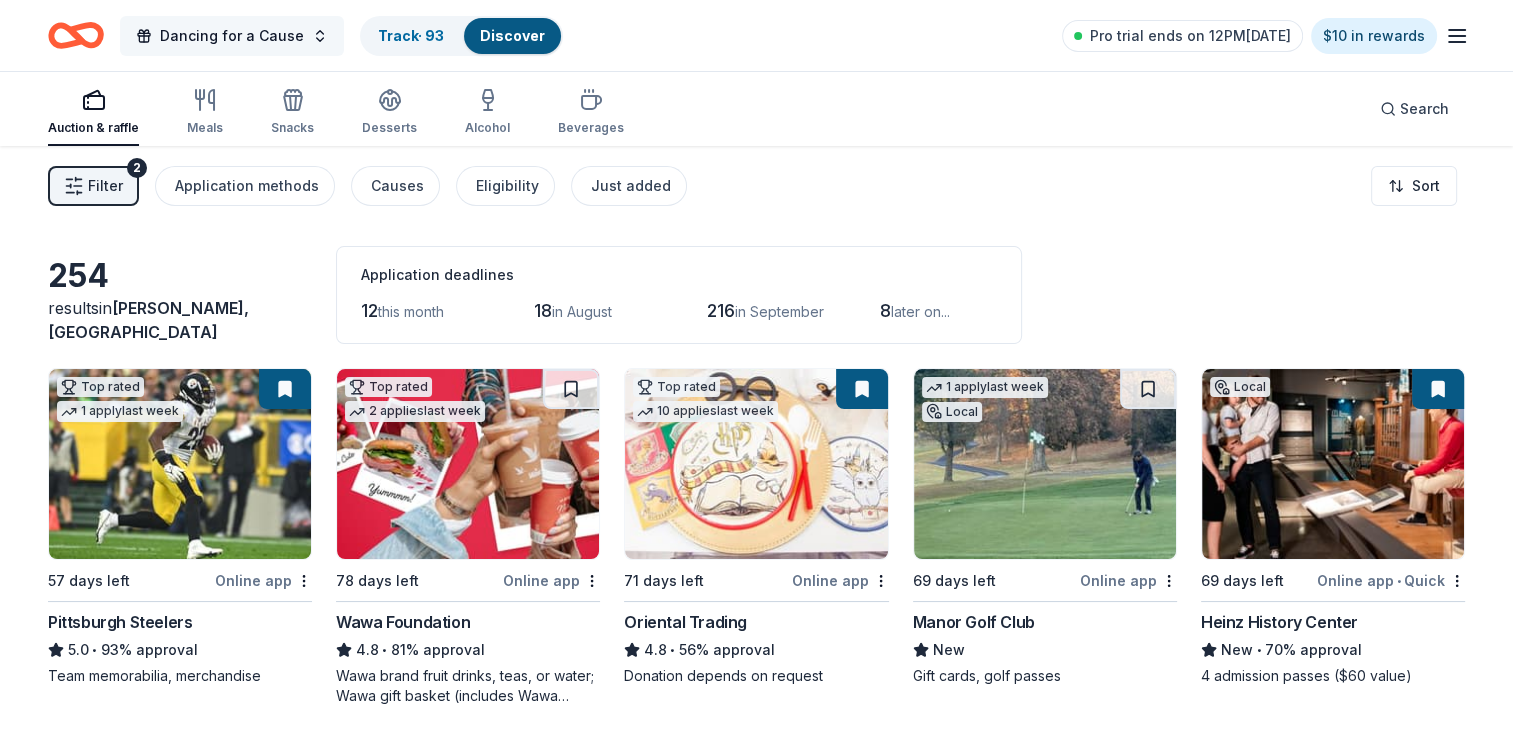click on "Dancing for a Cause" at bounding box center (232, 36) 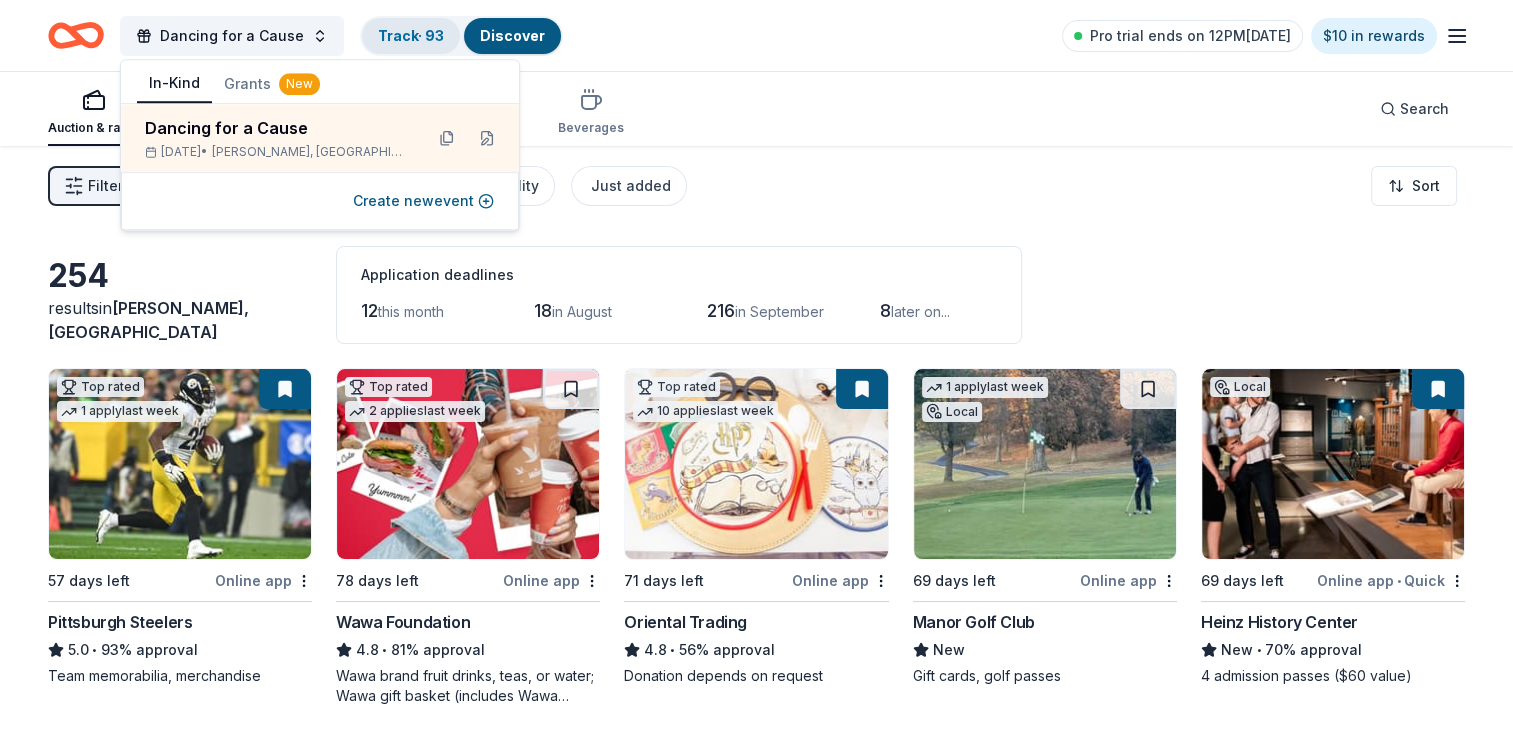 click on "Track  · 93" at bounding box center [411, 35] 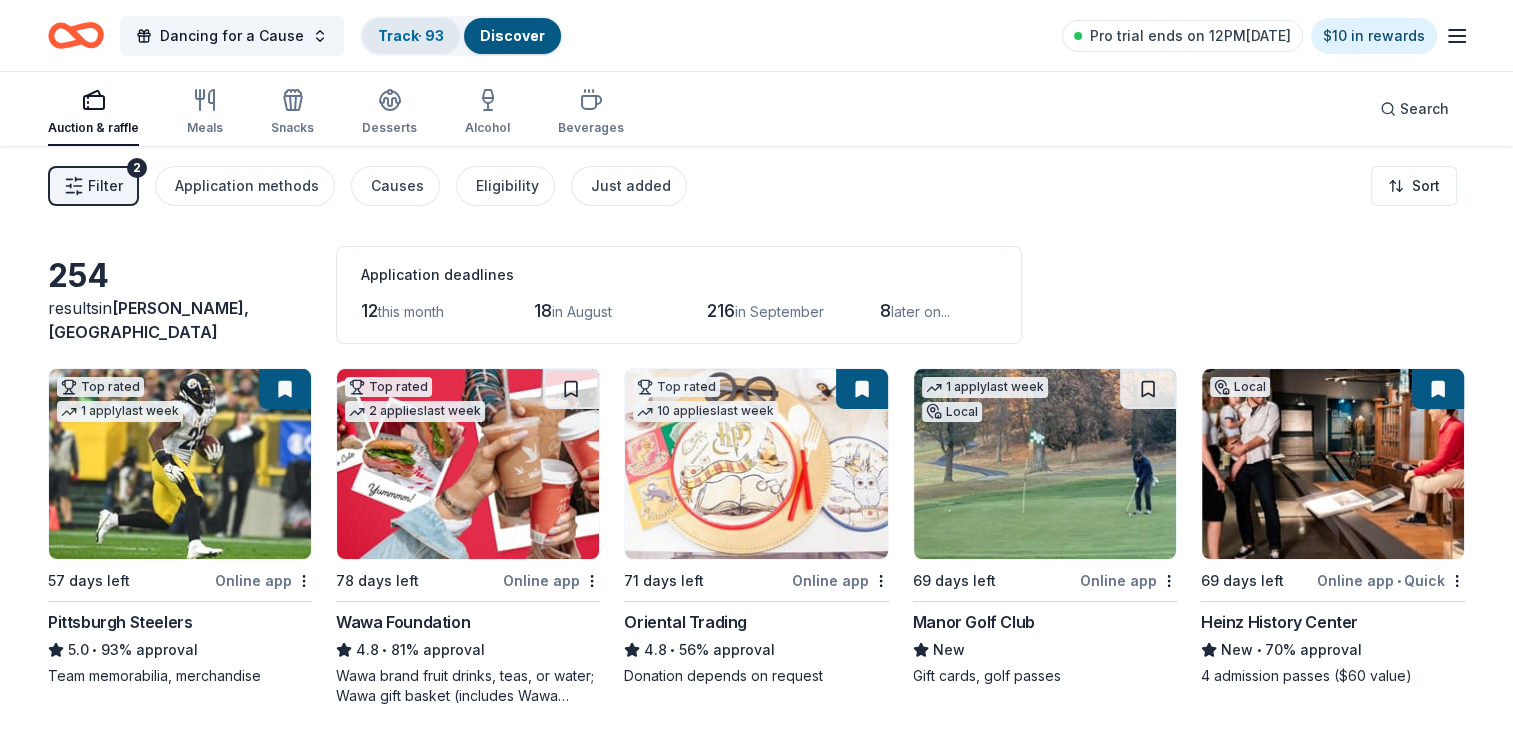 click on "Track  · 93" at bounding box center (411, 35) 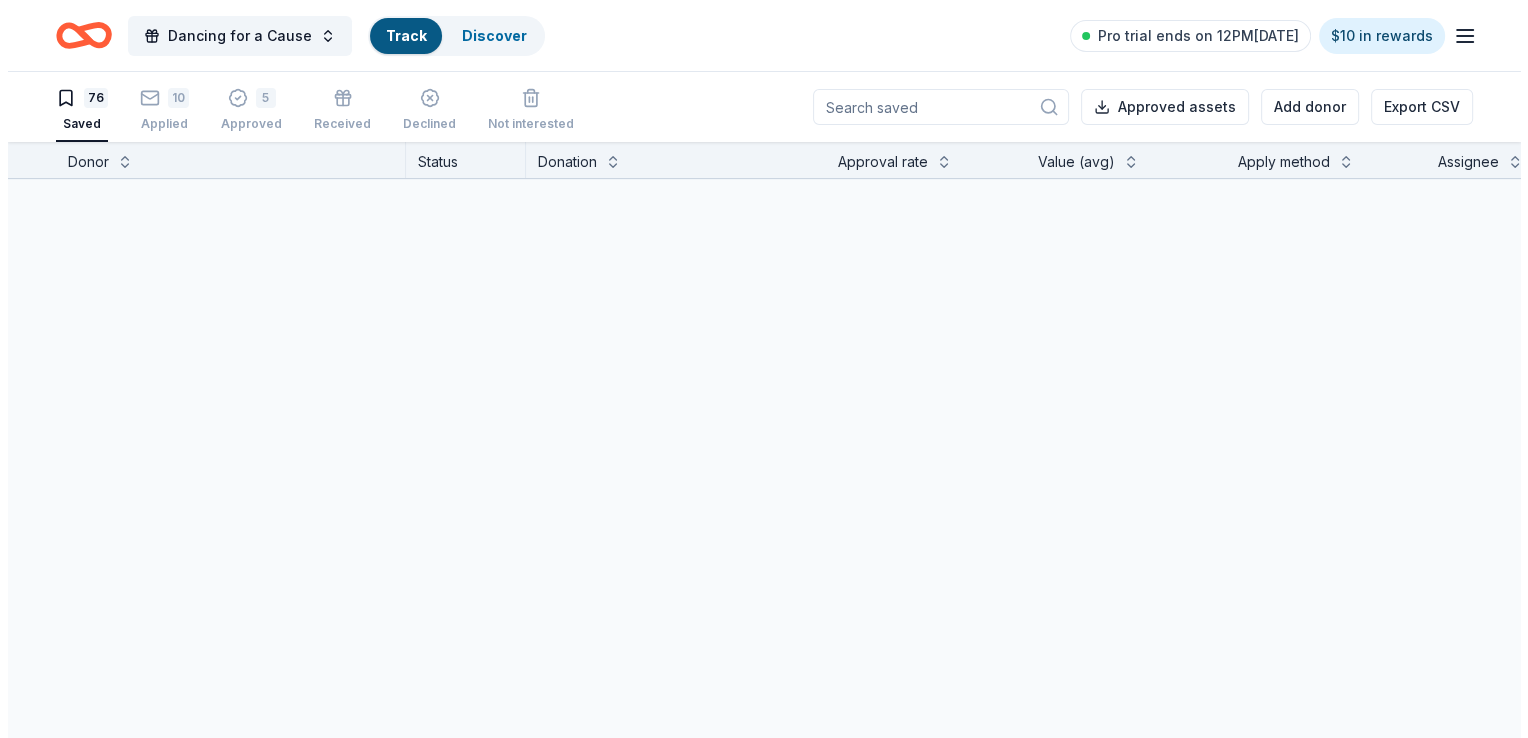 scroll, scrollTop: 0, scrollLeft: 0, axis: both 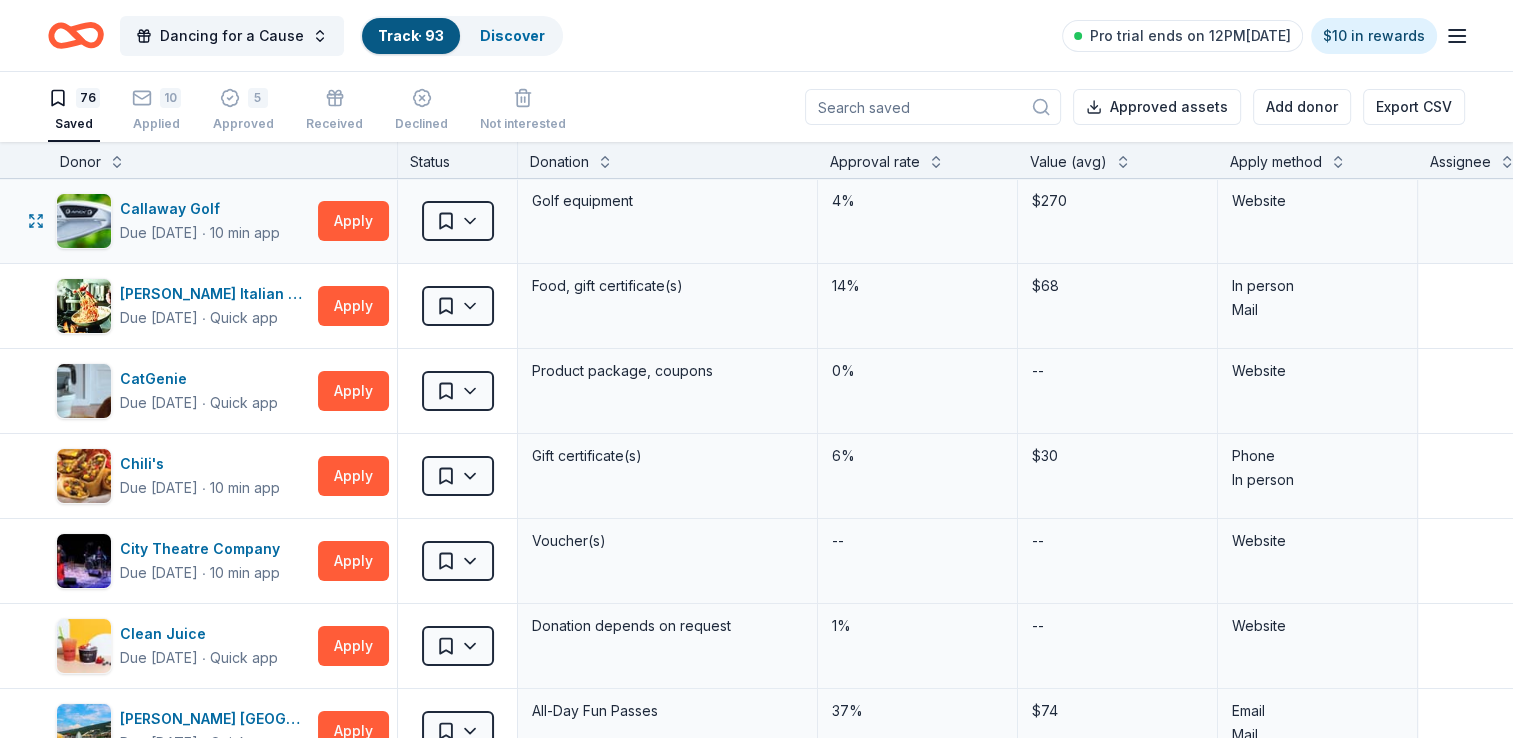 click on "Saved" at bounding box center (457, 221) 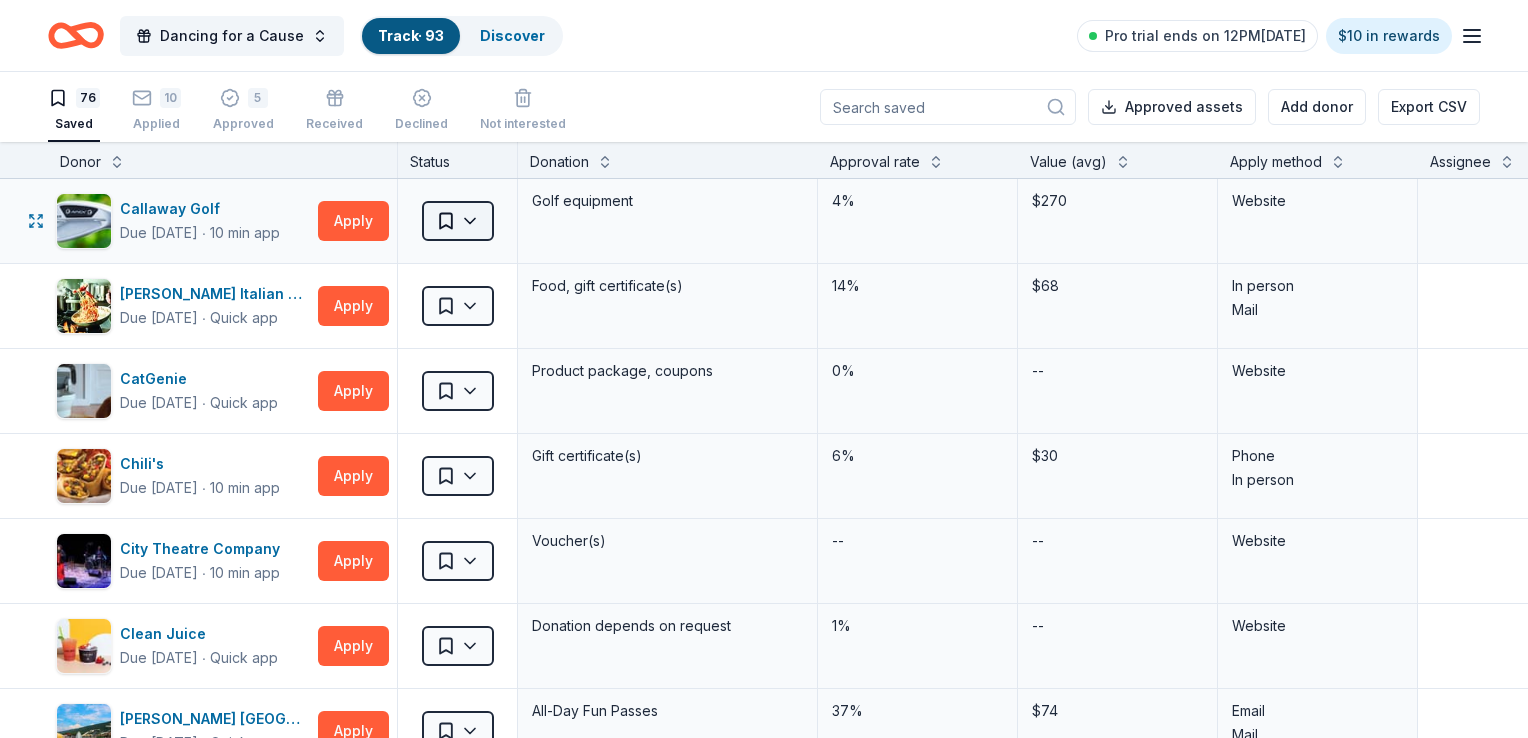 click on "Dancing for a Cause Track  · 93 Discover Pro trial ends on 12PM[DATE] $10 in rewards 76 Saved 10 Applied 5 Approved Received Declined Not interested  Approved assets Add donor Export CSV Donor Status Donation Approval rate Value (avg) Apply method Assignee Notes Callaway Golf Due [DATE] ∙ 10 min app Apply Saved Golf equipment 4% $270 Website [PERSON_NAME] Italian Grill Due [DATE] ∙ Quick app Apply Saved Food, gift certificate(s) 14% $68 In person Mail CatGenie Due [DATE] ∙ Quick app Apply Saved Product package, coupons 0% -- Website Chili's Due [DATE] ∙ 10 min app Apply Saved Gift certificate(s) 6% $30 Phone In person City Theatre Company Due [DATE] ∙ 10 min app Apply Saved Voucher(s) -- -- Website Clean Juice Due [DATE] ∙ Quick app Apply Saved Donation depends on request 1% -- Website [PERSON_NAME] Amusement Park and [GEOGRAPHIC_DATA] Due [DATE] ∙ Quick app Apply Saved  All-Day Fun Passes 37% $74 Email Mail [PERSON_NAME]'s Sporting Goods Due [DATE] ∙ 10 min app Apply" at bounding box center (764, 369) 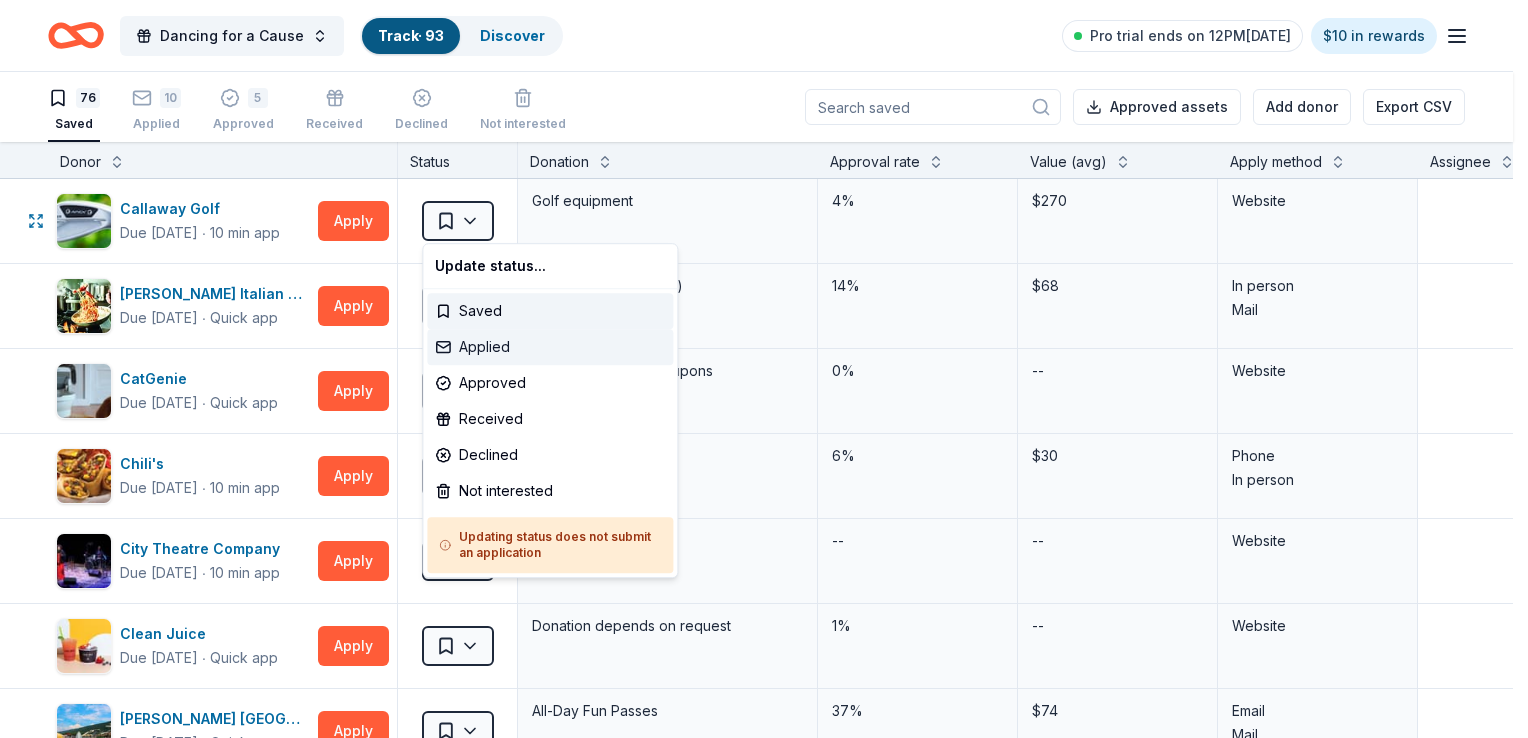 drag, startPoint x: 484, startPoint y: 372, endPoint x: 485, endPoint y: 346, distance: 26.019224 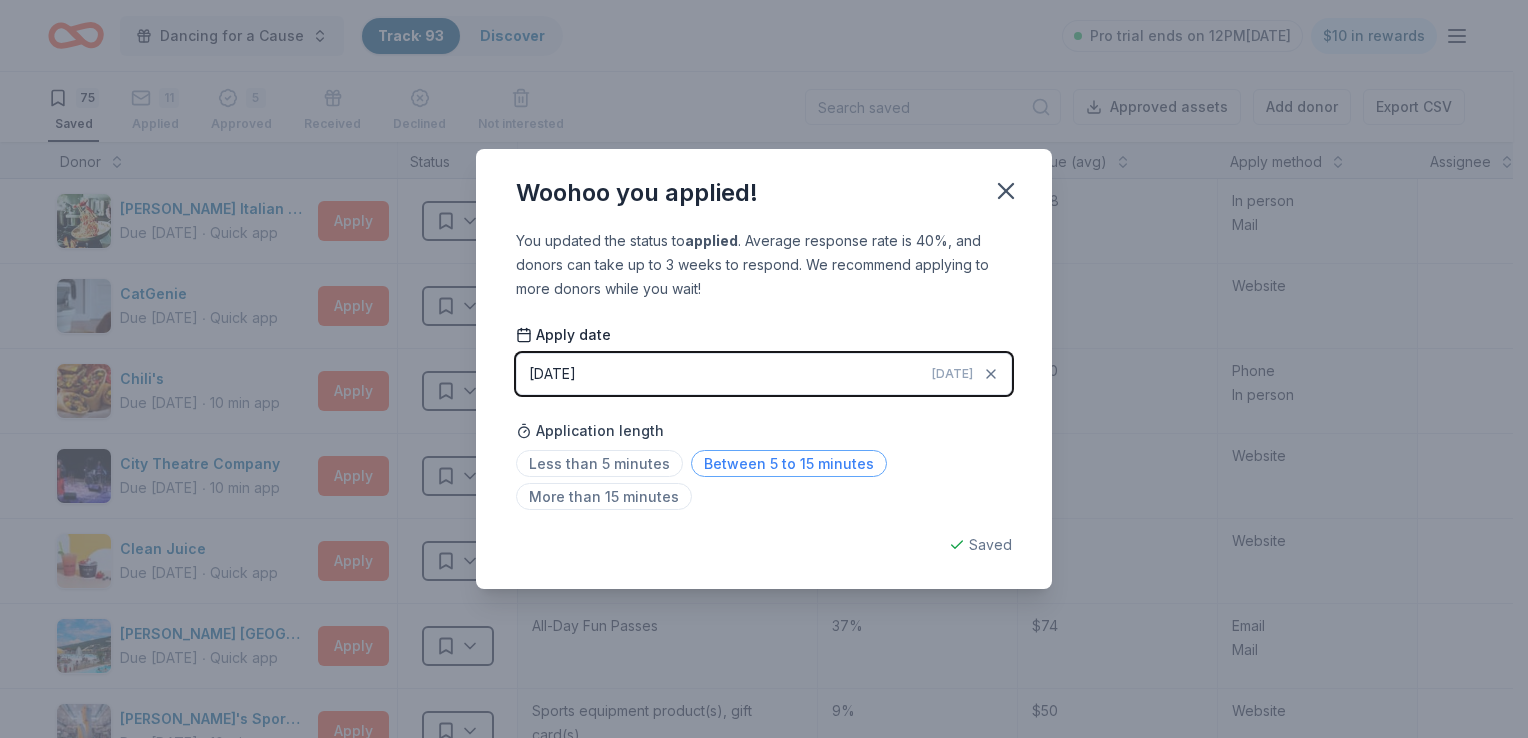 click on "Between 5 to 15 minutes" at bounding box center (789, 463) 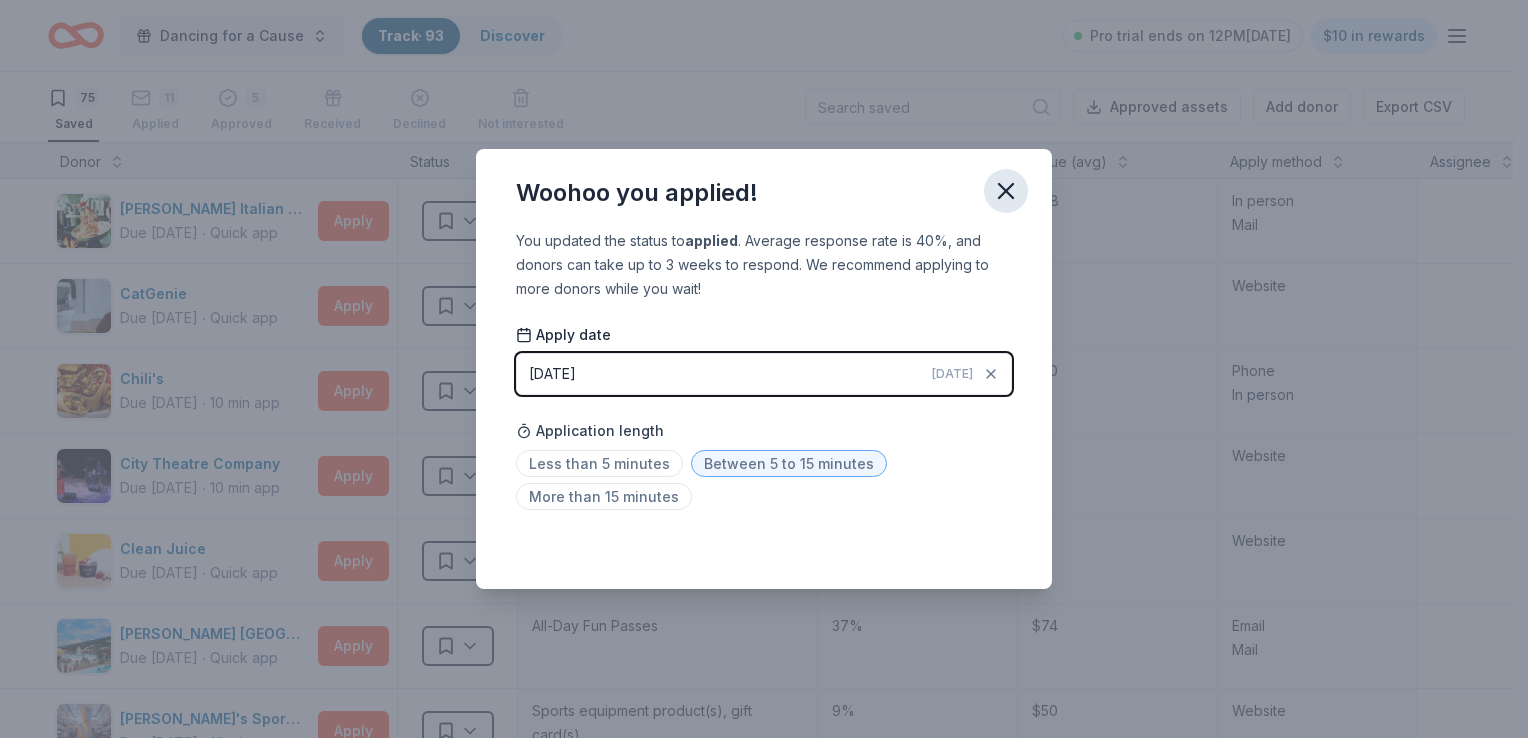 click 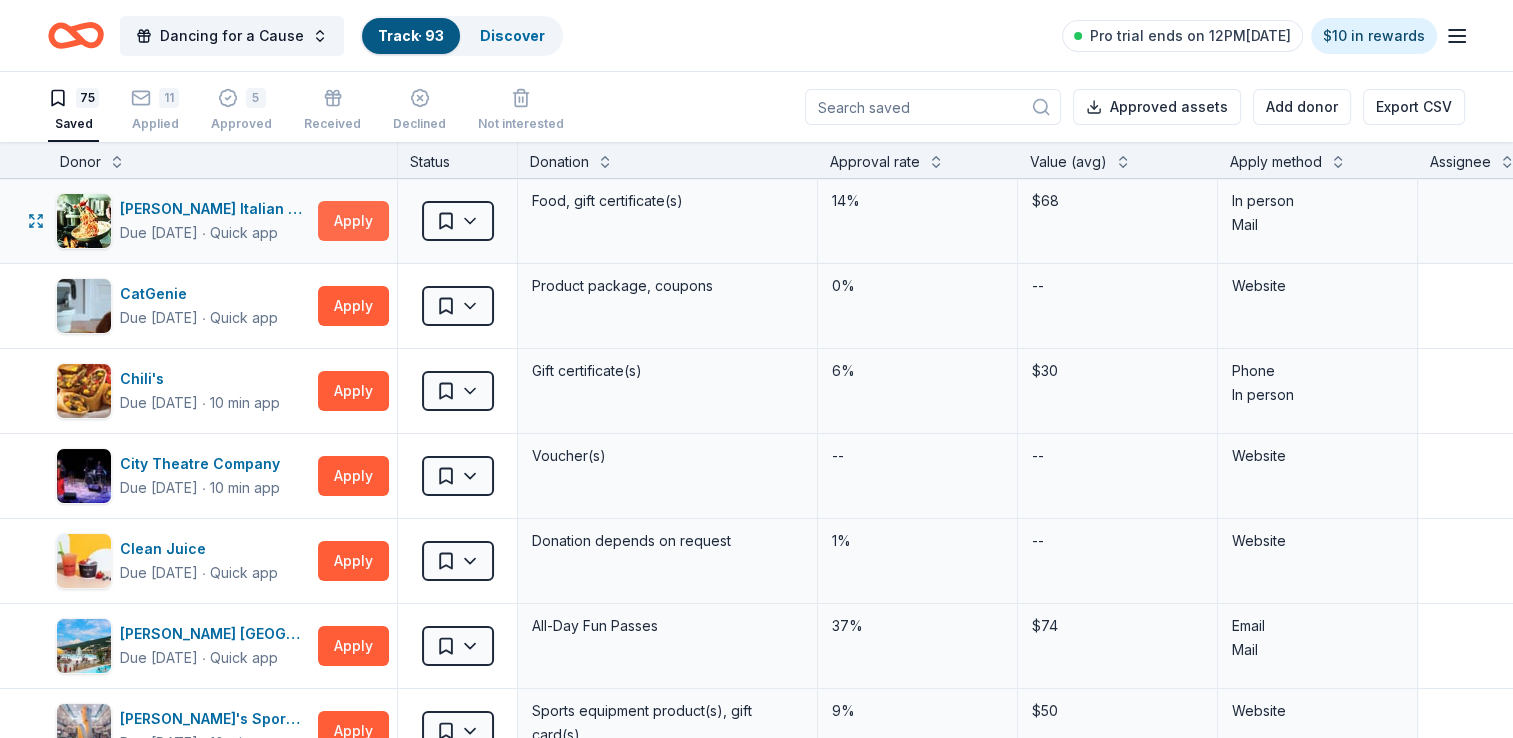 click on "Apply" at bounding box center [353, 221] 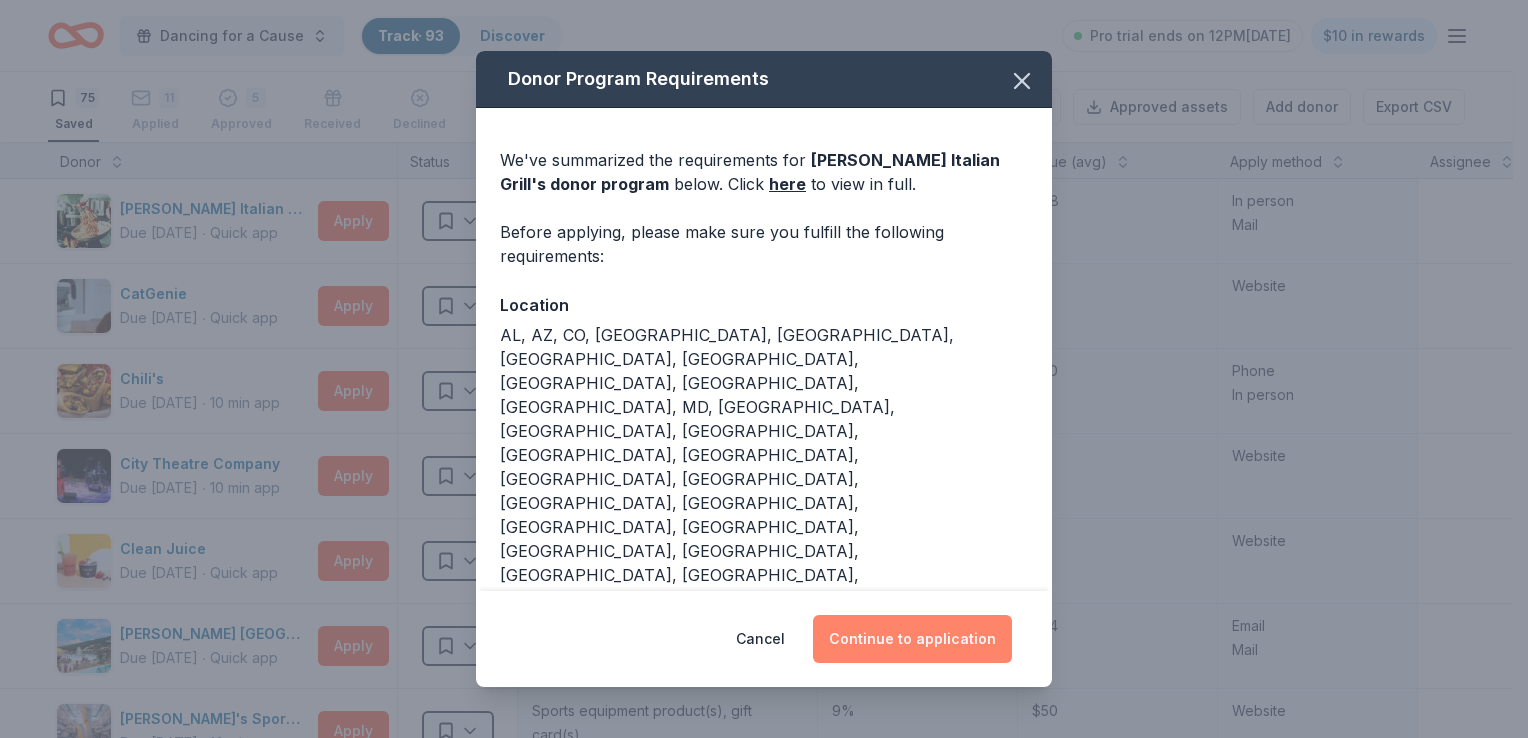 click on "Continue to application" at bounding box center [912, 639] 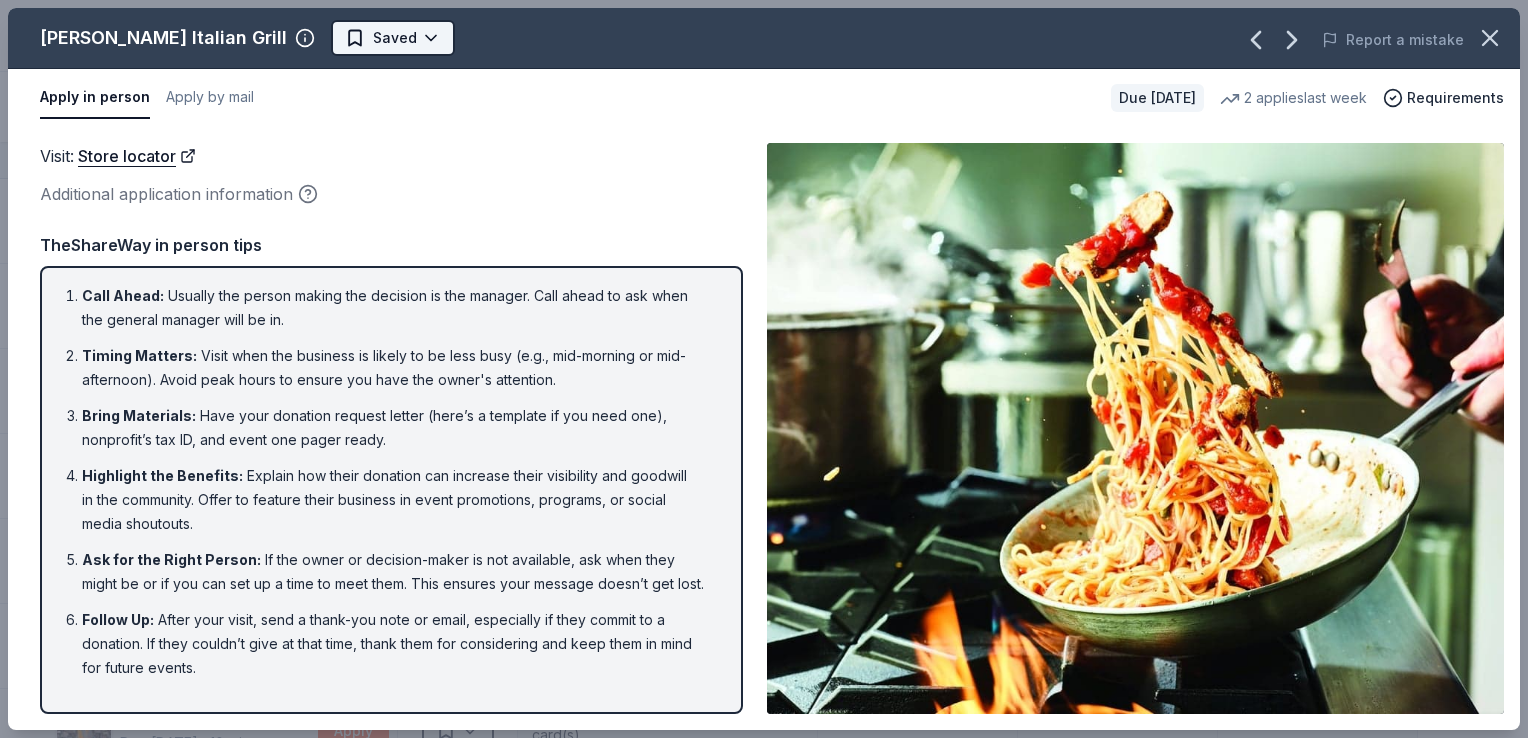 click on "Dancing for a Cause Track  · 93 Discover Pro trial ends on 12PM[DATE] $10 in rewards 75 Saved 11 Applied 5 Approved Received Declined Not interested  Approved assets Add donor Export CSV Donor Status Donation Approval rate Value (avg) Apply method Assignee Notes Carrabba's Italian Grill Due [DATE] ∙ Quick app Apply Saved Food, gift certificate(s) 14% $68 In person Mail CatGenie Due [DATE] ∙ Quick app Apply Saved Product package, coupons 0% -- Website Chili's Due [DATE] ∙ 10 min app Apply Saved Gift certificate(s) 6% $30 Phone In person City Theatre Company Due [DATE] ∙ 10 min app Apply Saved Voucher(s) -- -- Website Clean Juice Due [DATE] ∙ Quick app Apply Saved Donation depends on request 1% -- Website [PERSON_NAME] Amusement Park and [GEOGRAPHIC_DATA] Due [DATE] ∙ Quick app Apply Saved  All-Day Fun Passes 37% $74 Email Mail Dick's Sporting Goods Due [DATE] ∙ 10 min app Apply Saved Sports equipment product(s), gift card(s) 9% $50 Website doTERRA Due [DATE]" at bounding box center [764, 369] 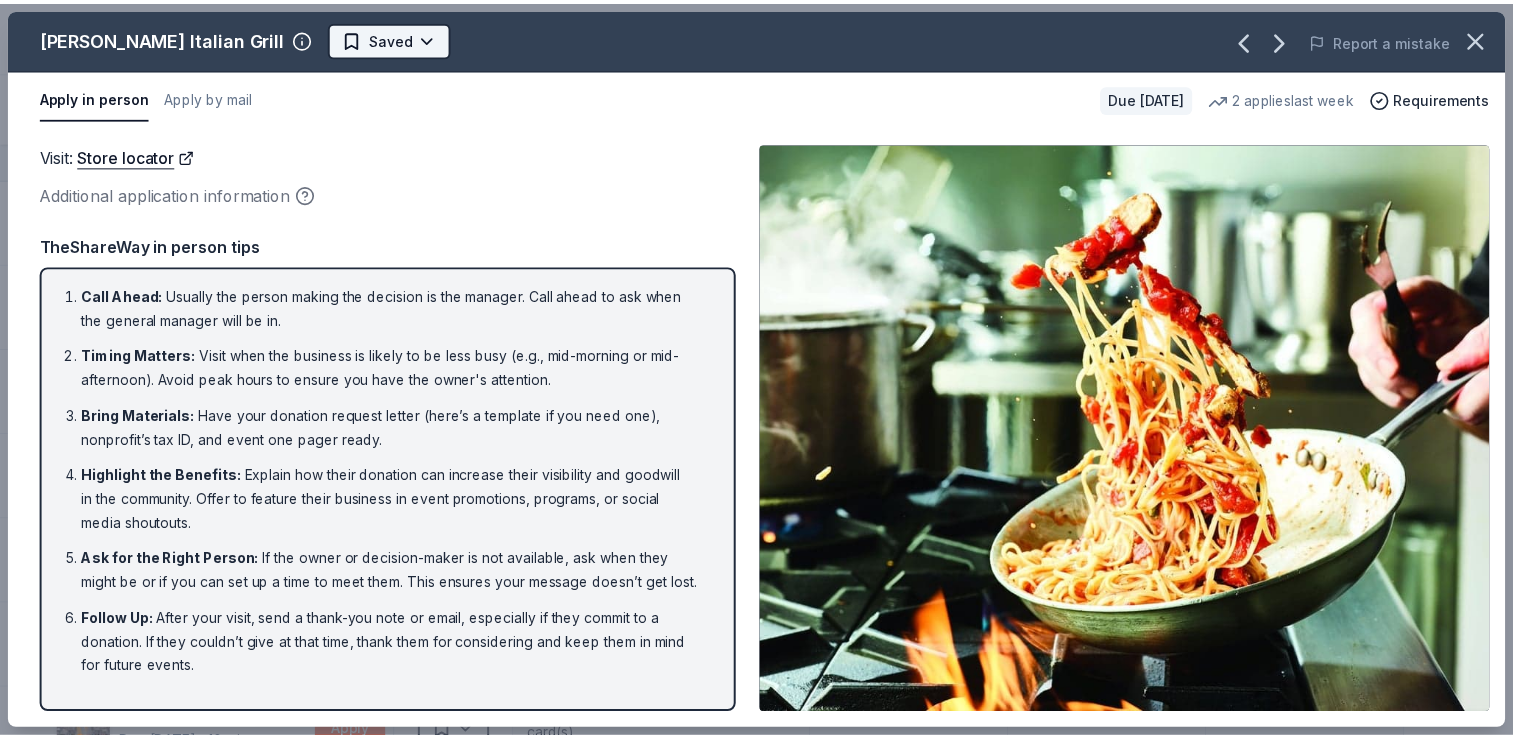 scroll, scrollTop: 0, scrollLeft: 0, axis: both 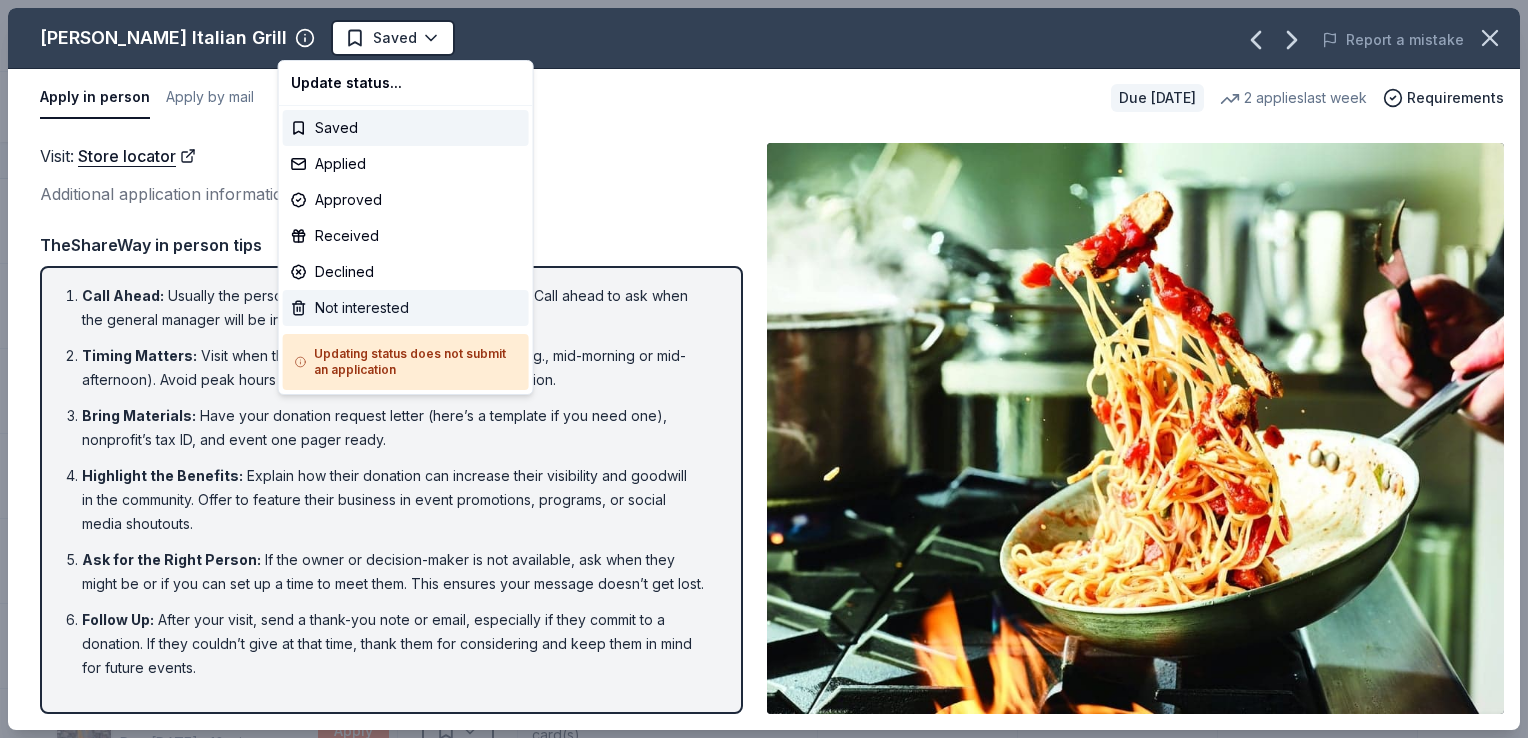 click on "Not interested" at bounding box center (406, 308) 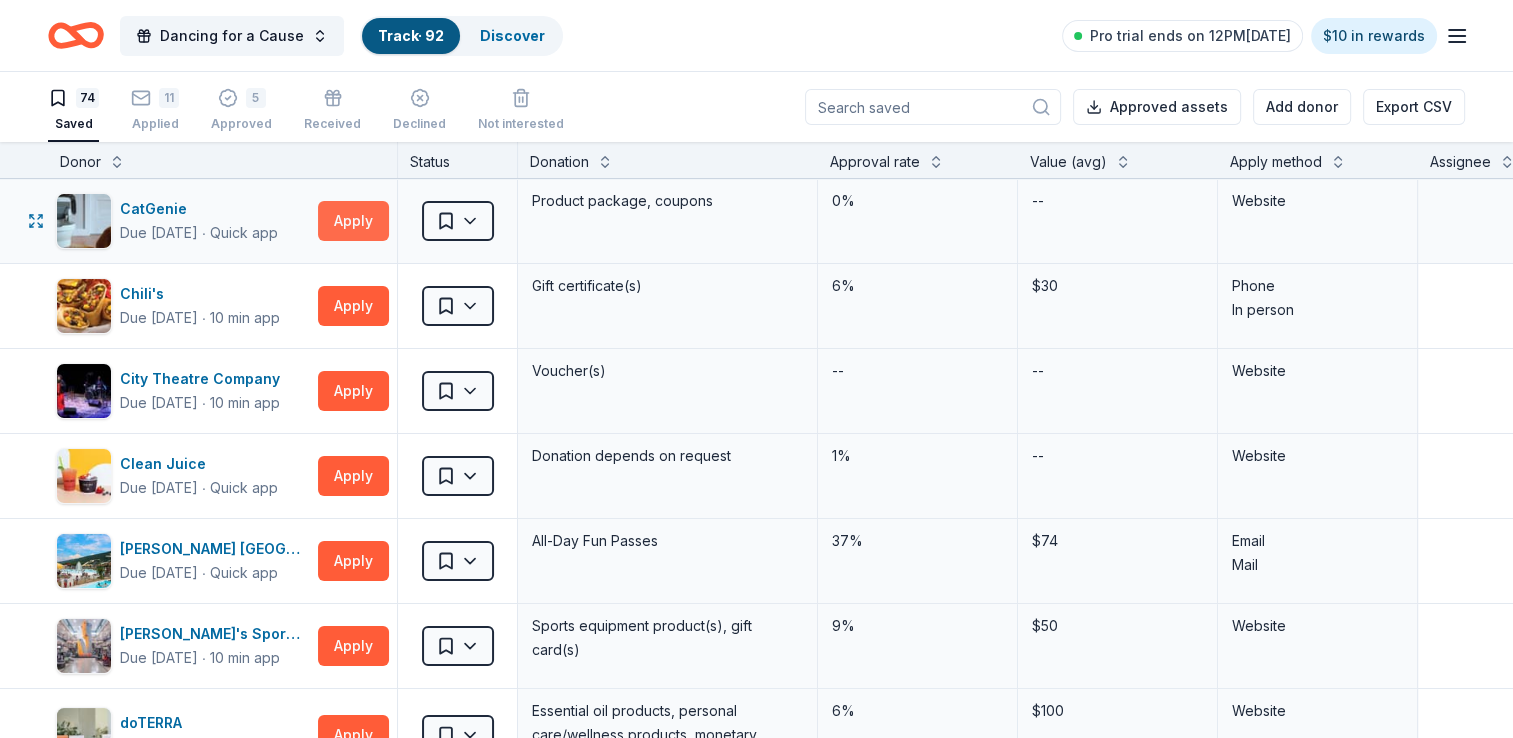 click on "Apply" at bounding box center (353, 221) 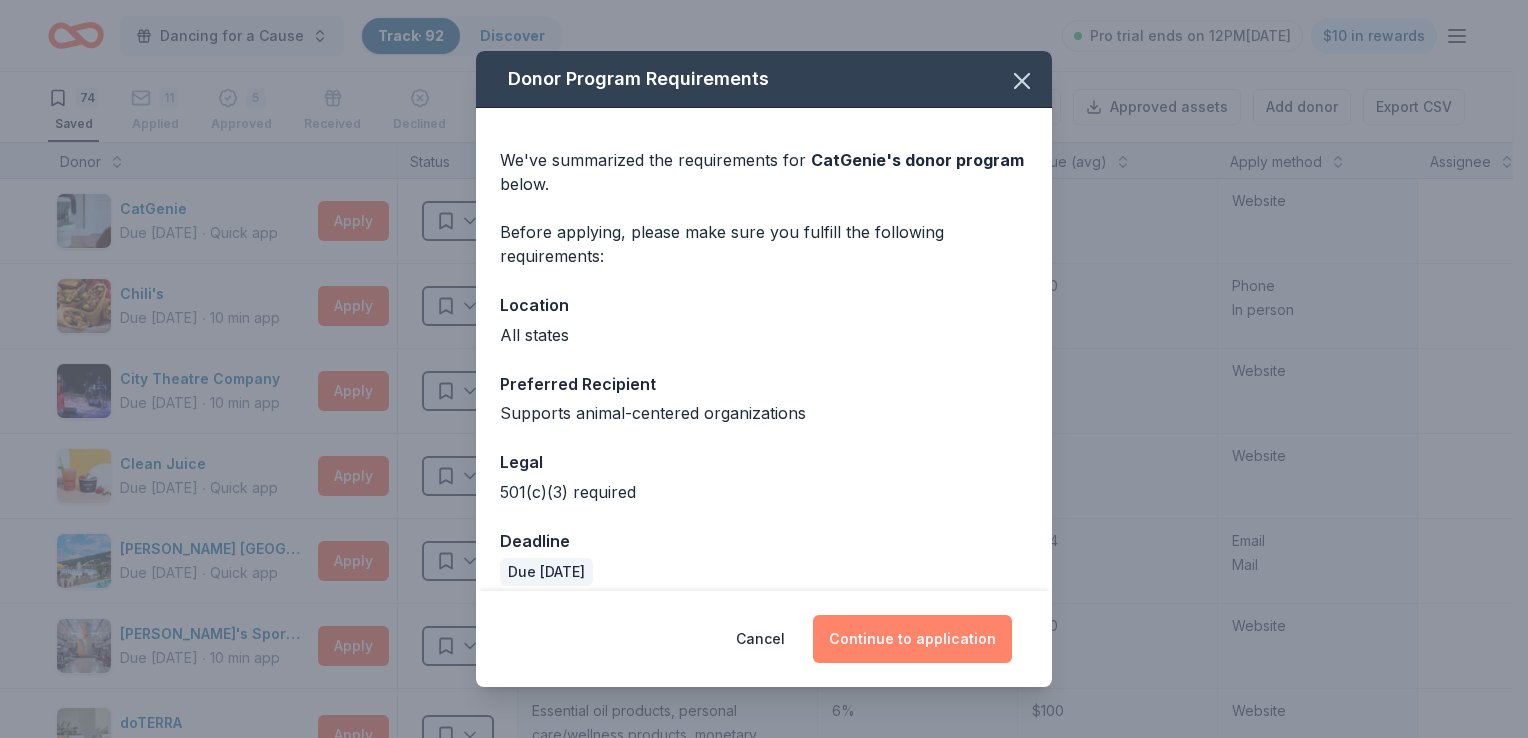 click on "Continue to application" at bounding box center [912, 639] 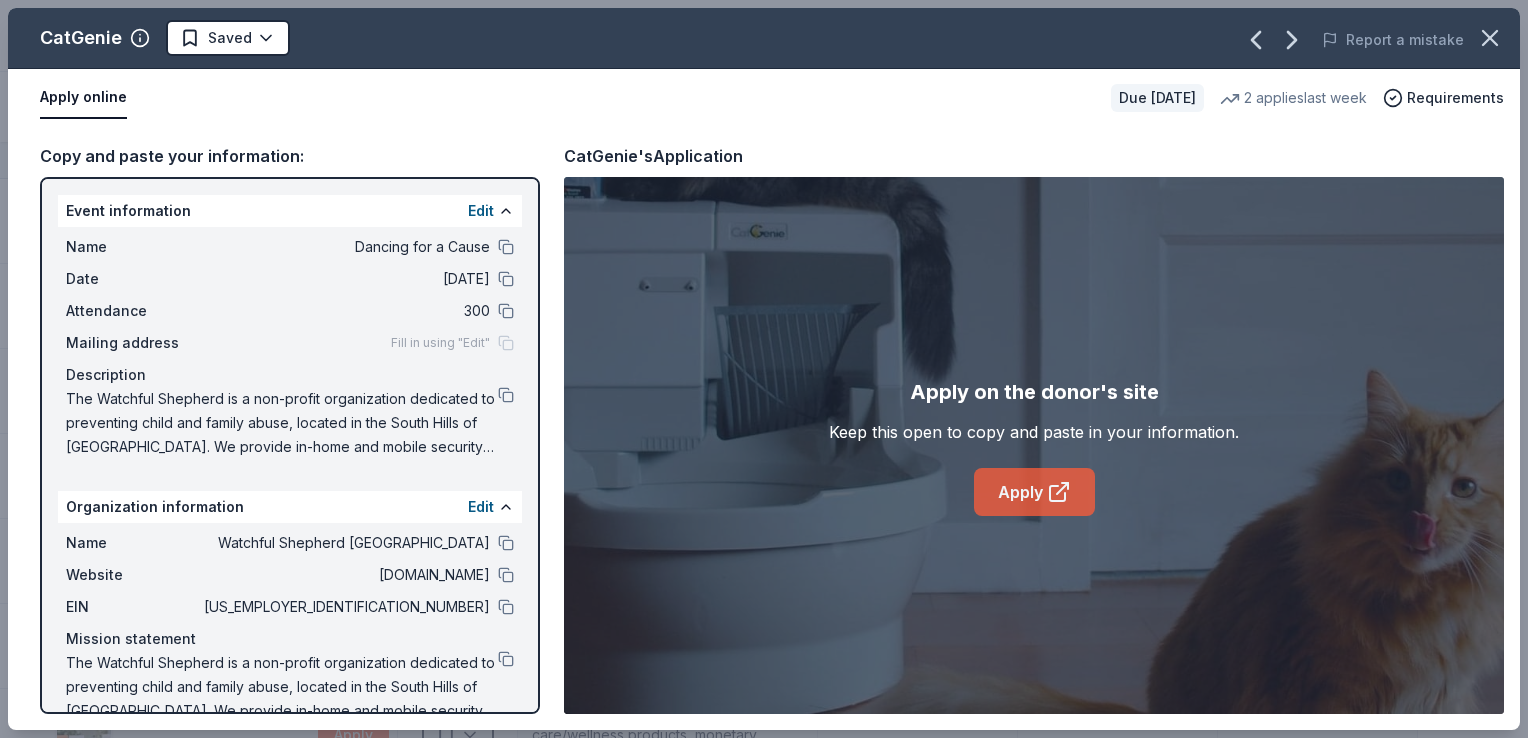 click on "Apply" at bounding box center [1034, 492] 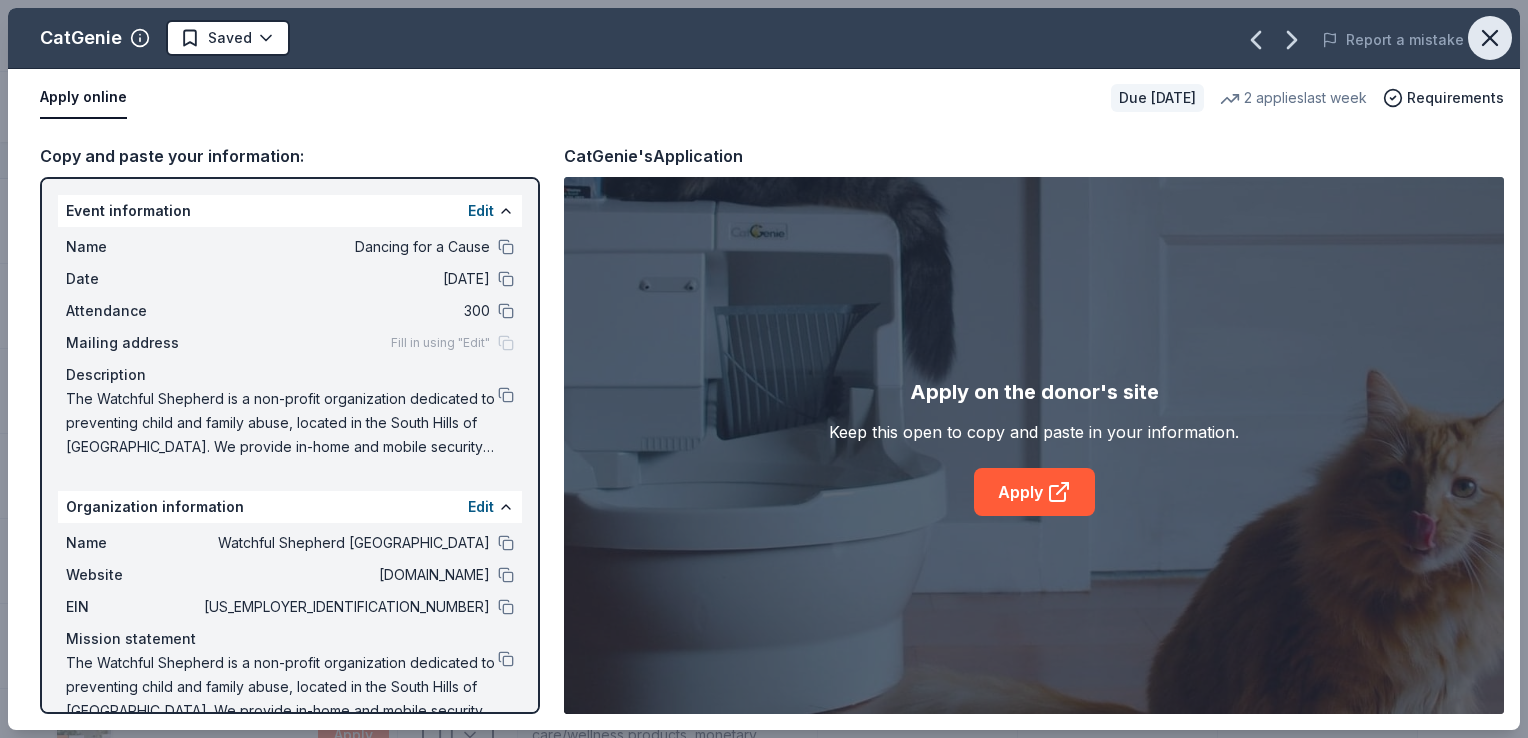 click 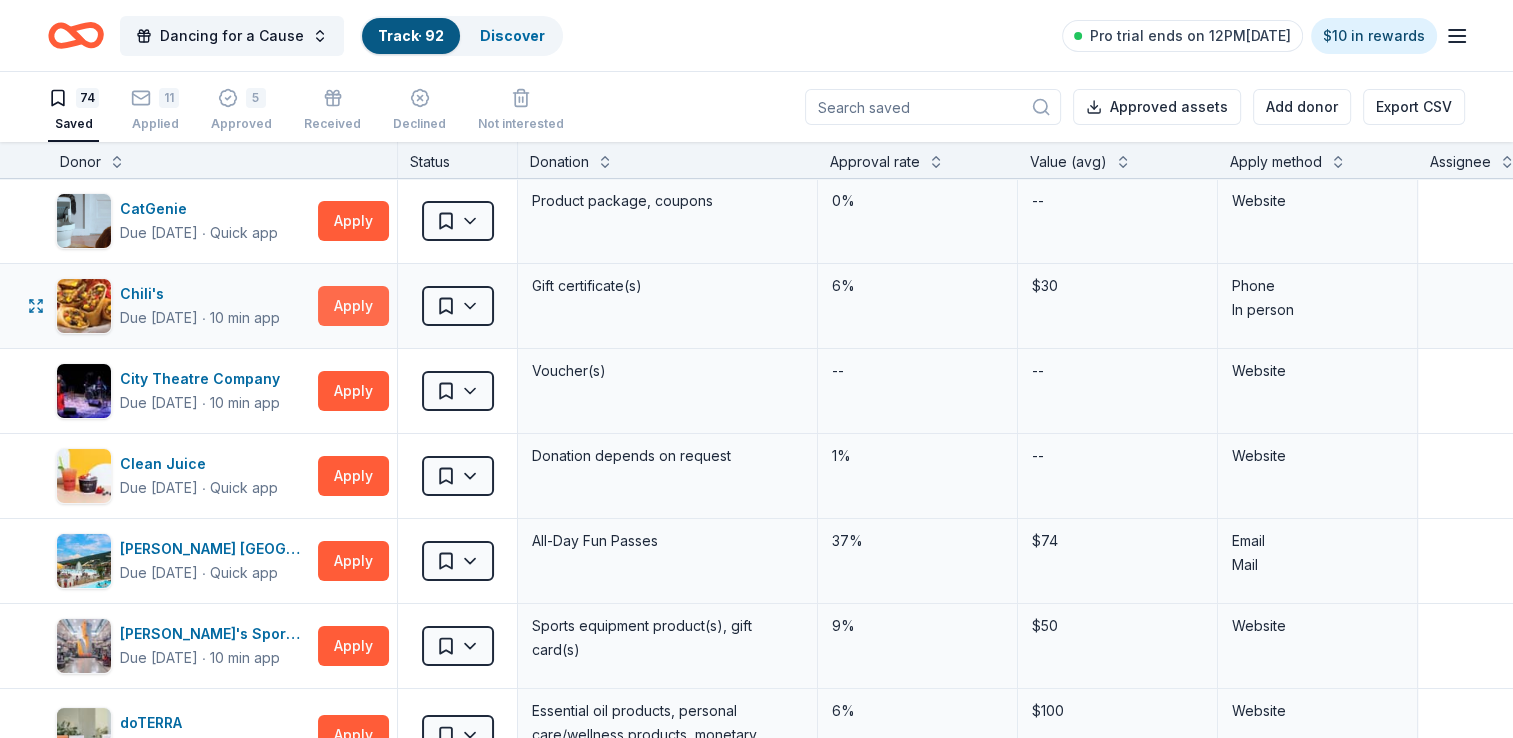 click on "Apply" at bounding box center (353, 306) 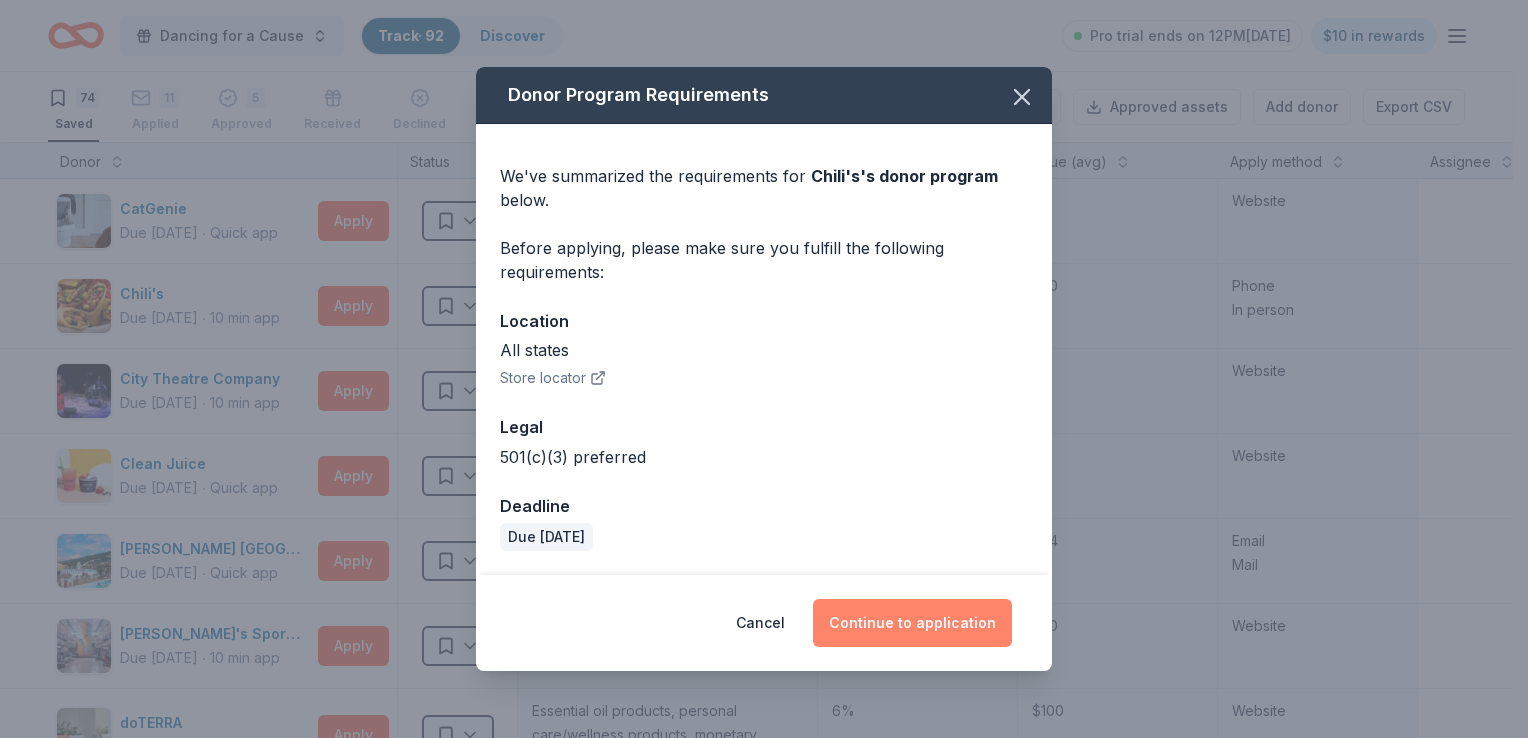 click on "Continue to application" at bounding box center (912, 623) 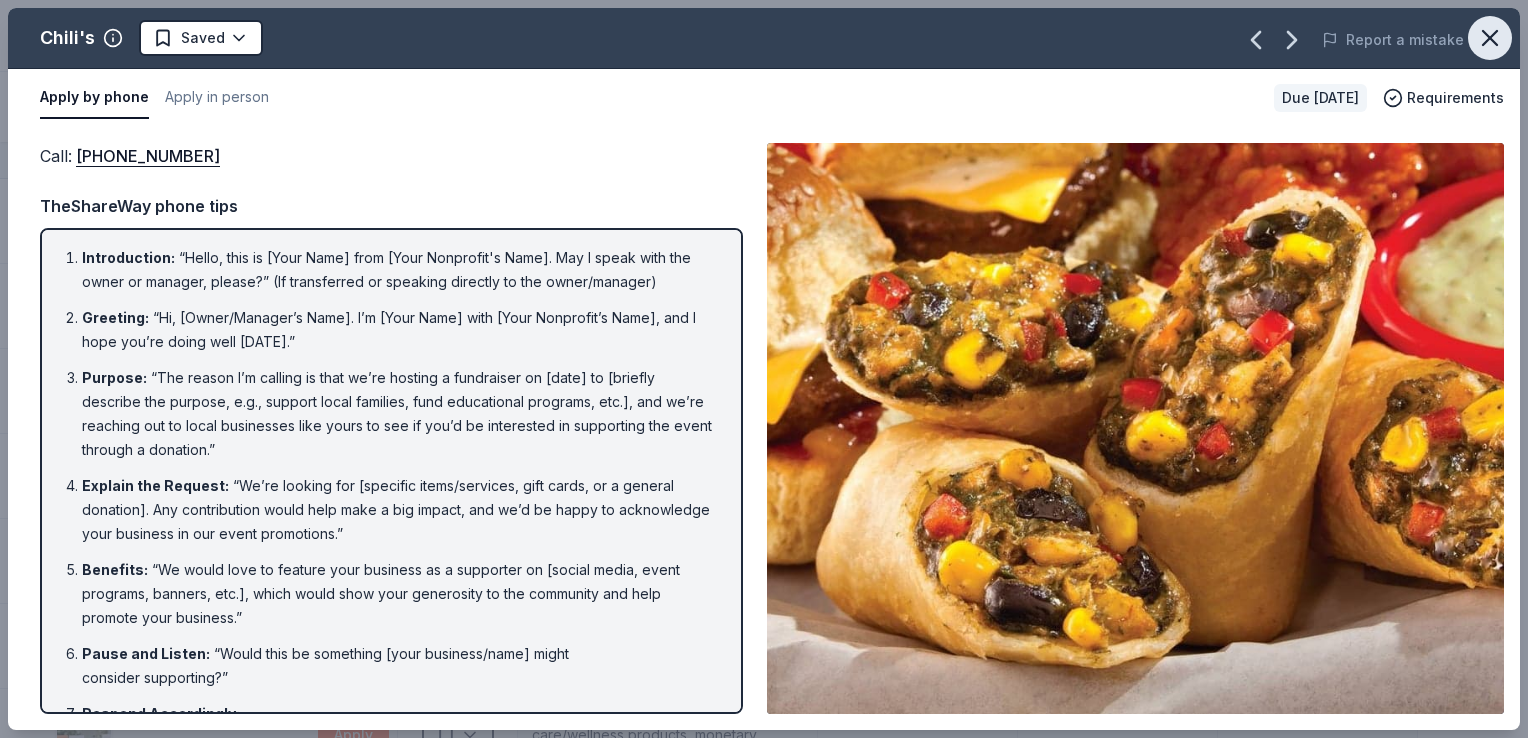 click 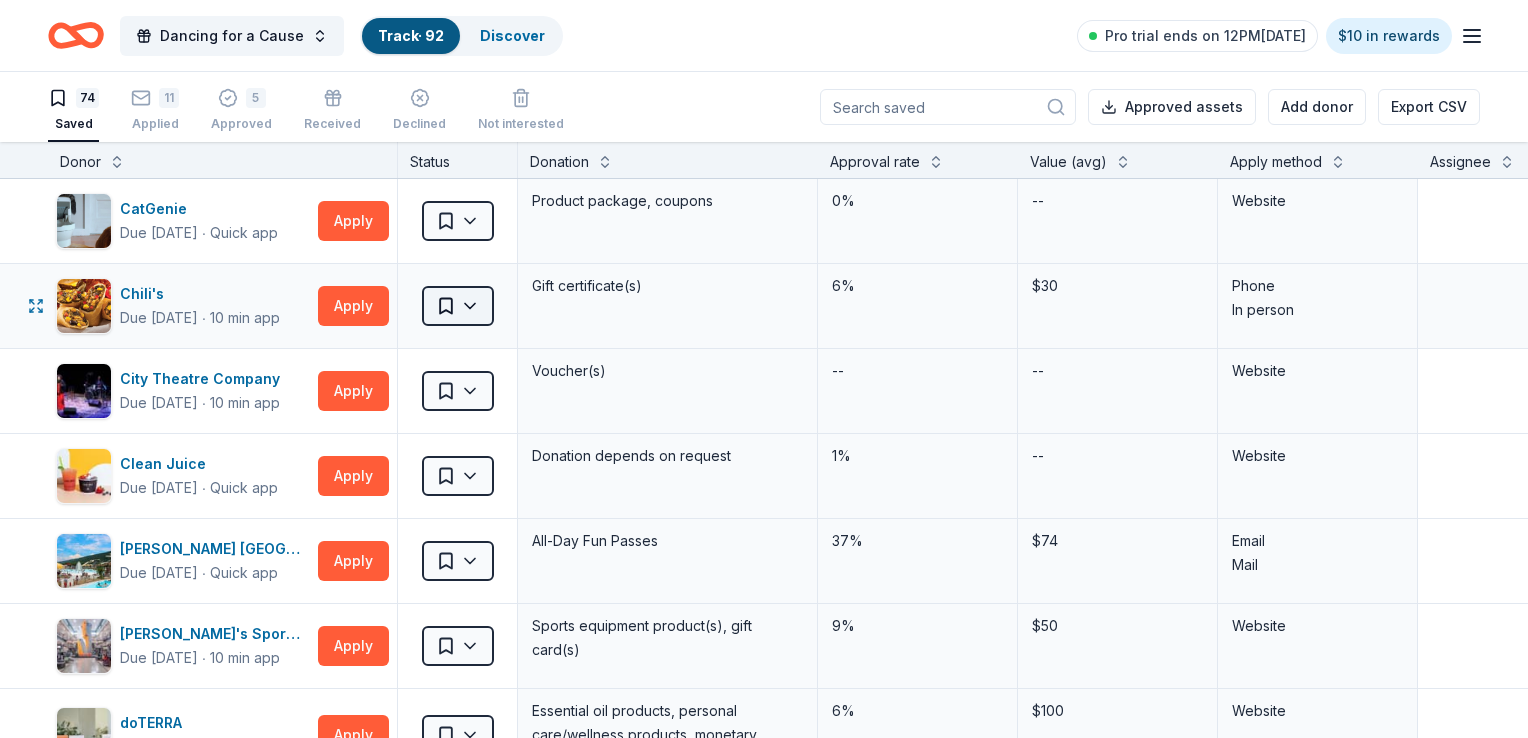 click on "Dancing for a Cause Track  · 92 Discover Pro trial ends on 12PM[DATE] $10 in rewards 74 Saved 11 Applied 5 Approved Received Declined Not interested  Approved assets Add donor Export CSV Donor Status Donation Approval rate Value (avg) Apply method Assignee Notes CatGenie Due [DATE] ∙ Quick app Apply Saved Product package, coupons 0% -- Website Chili's Due [DATE] ∙ 10 min app Apply Saved Gift certificate(s) 6% $30 Phone In person City Theatre Company Due [DATE] ∙ 10 min app Apply Saved Voucher(s) -- -- Website Clean Juice Due [DATE] ∙ Quick app Apply Saved Donation depends on request 1% -- Website [PERSON_NAME] Amusement Park and [GEOGRAPHIC_DATA] Due [DATE] ∙ Quick app Apply Saved  All-Day Fun Passes 37% $74 Email Mail [PERSON_NAME]'s Sporting Goods Due [DATE] ∙ 10 min app Apply Saved Sports equipment product(s), gift card(s) 9% $50 Website doTERRA Due [DATE] ∙ 10 min app Apply Saved Essential oil products, personal care/wellness products, monetary donations 6% $100 ∙" at bounding box center [764, 369] 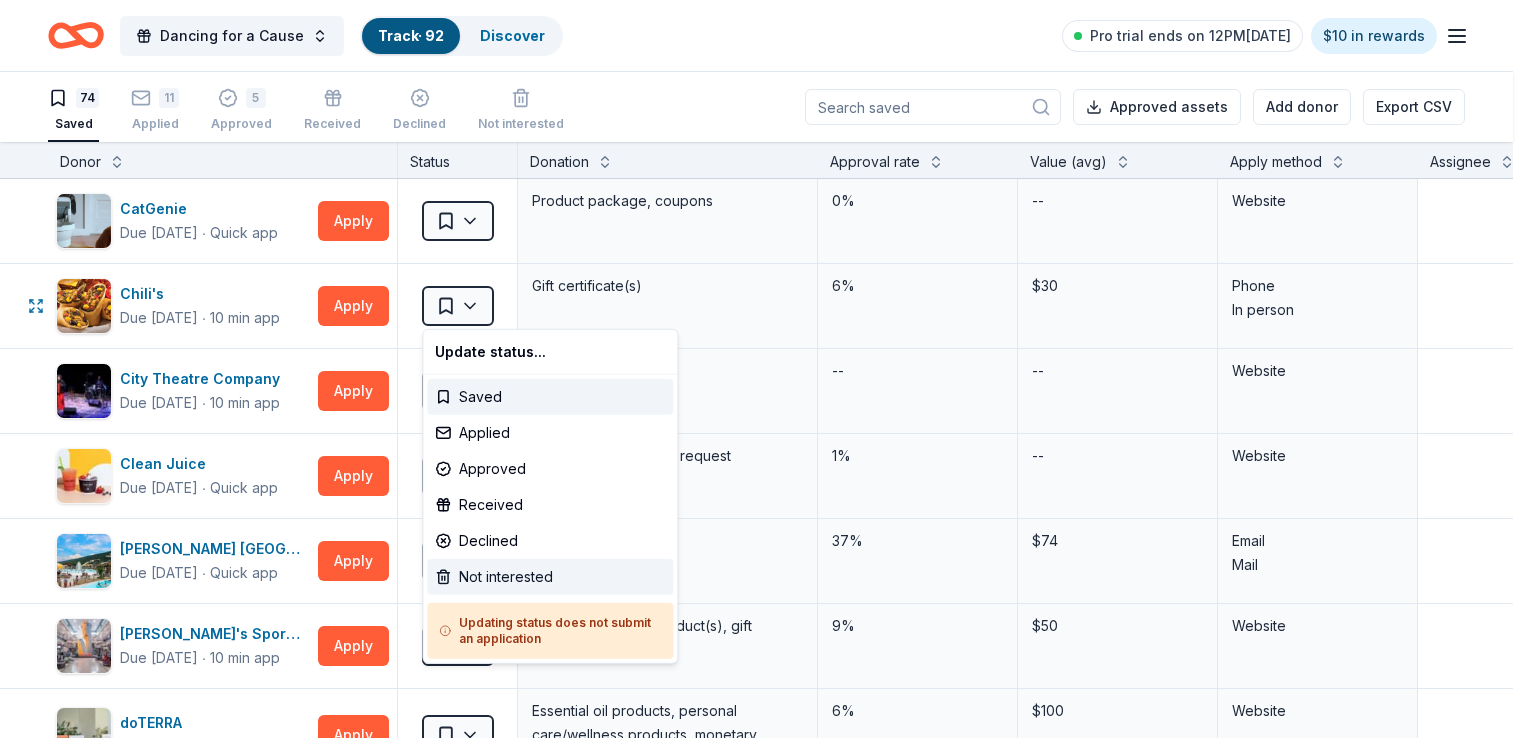 click on "Not interested" at bounding box center [550, 577] 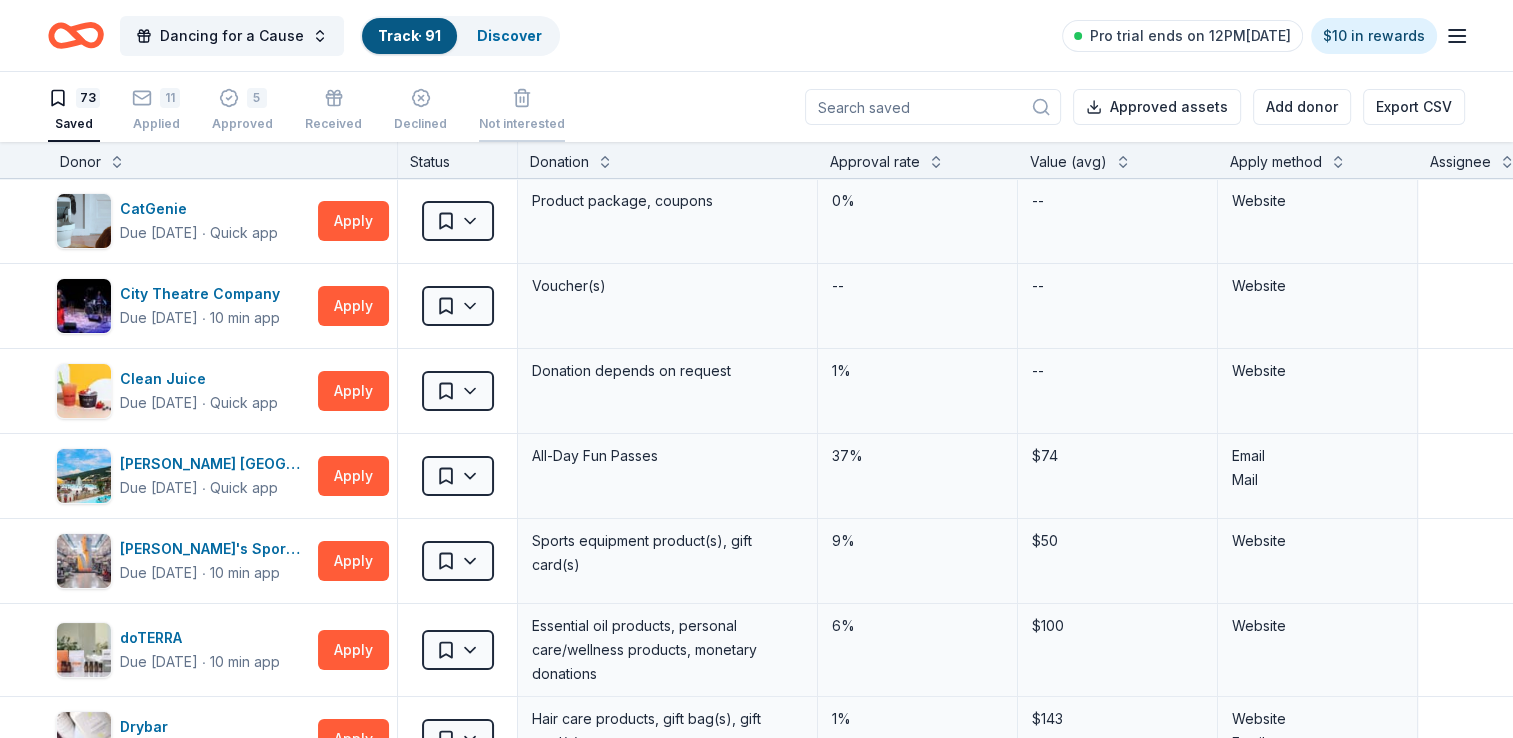 click on "Not interested" at bounding box center [522, 114] 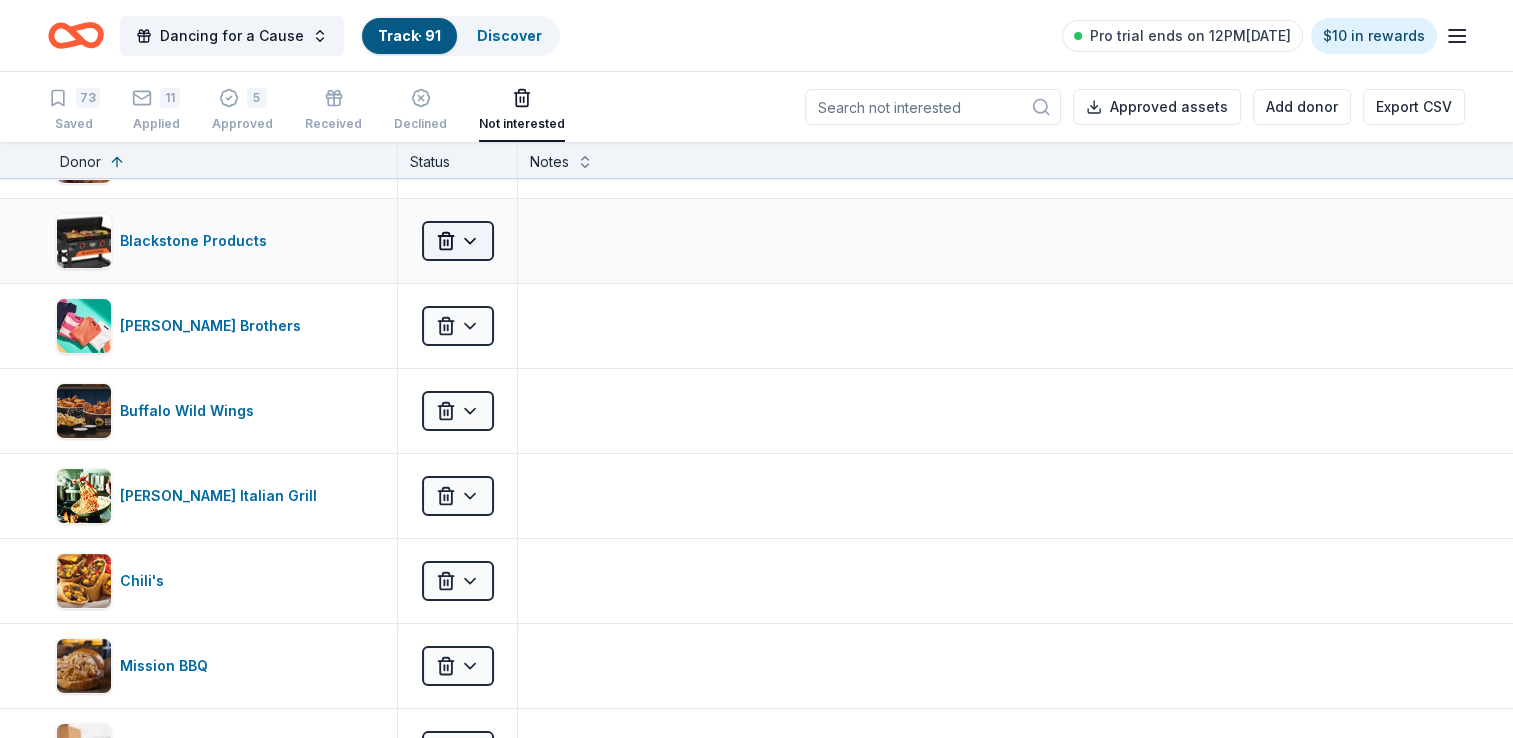 scroll, scrollTop: 0, scrollLeft: 0, axis: both 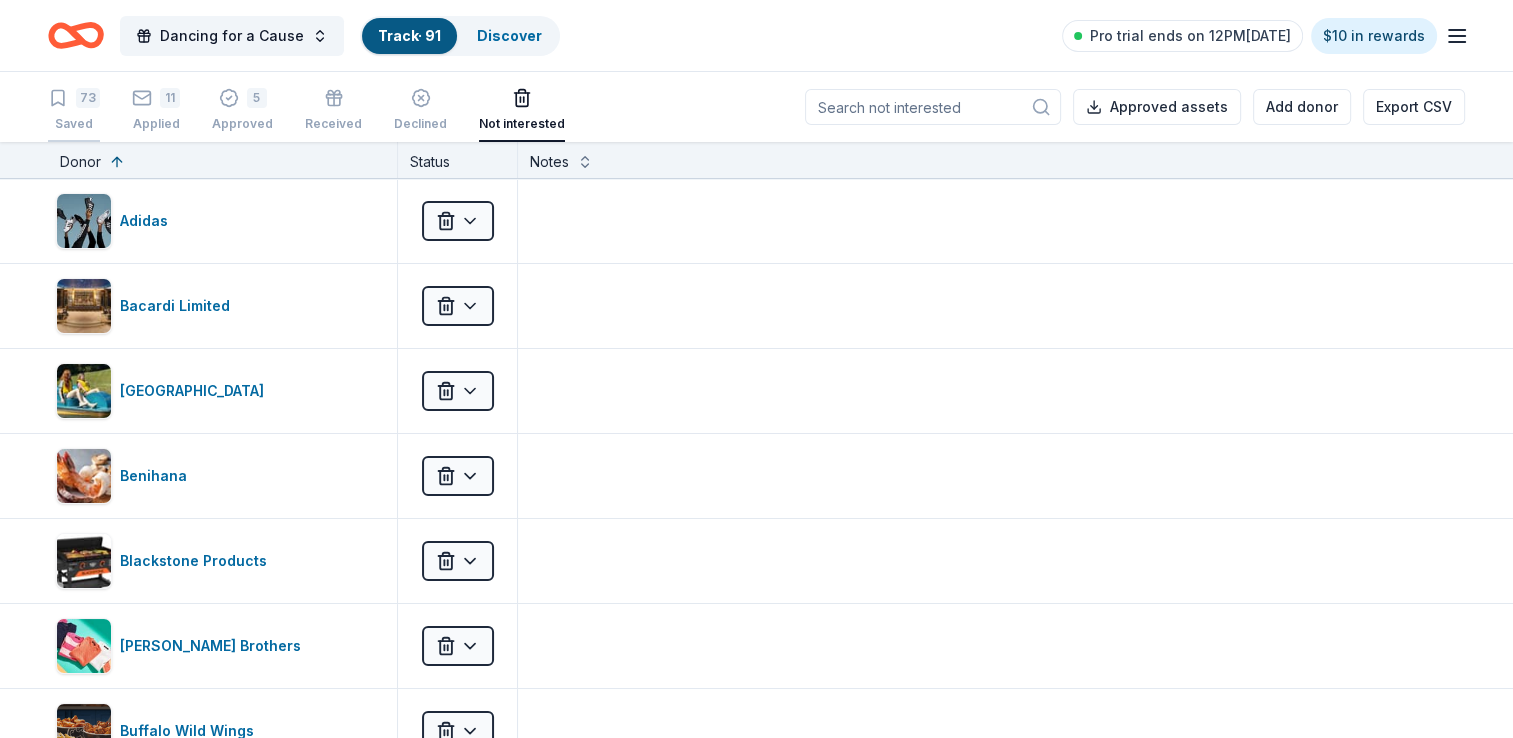 click on "73" at bounding box center [88, 98] 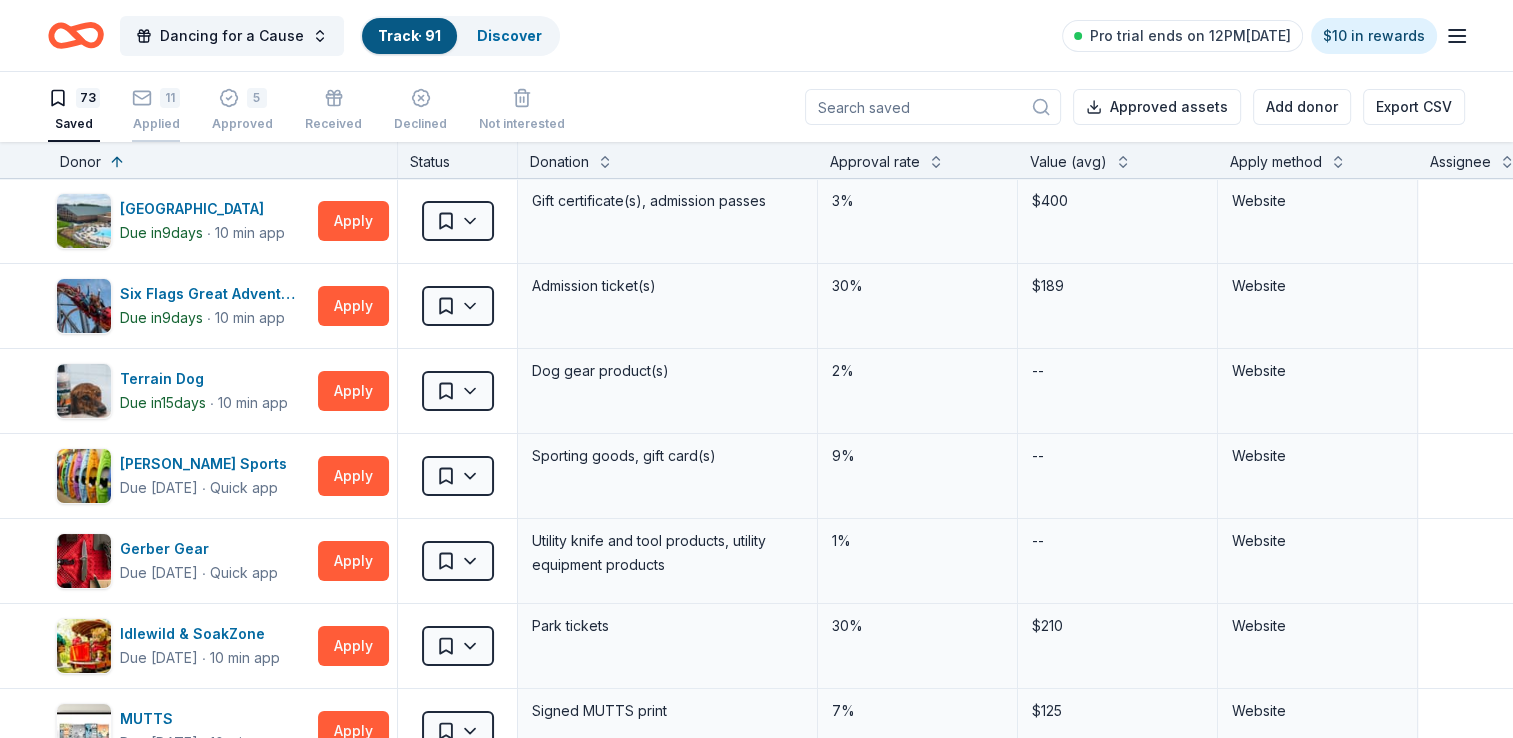 click on "Applied" at bounding box center (156, 116) 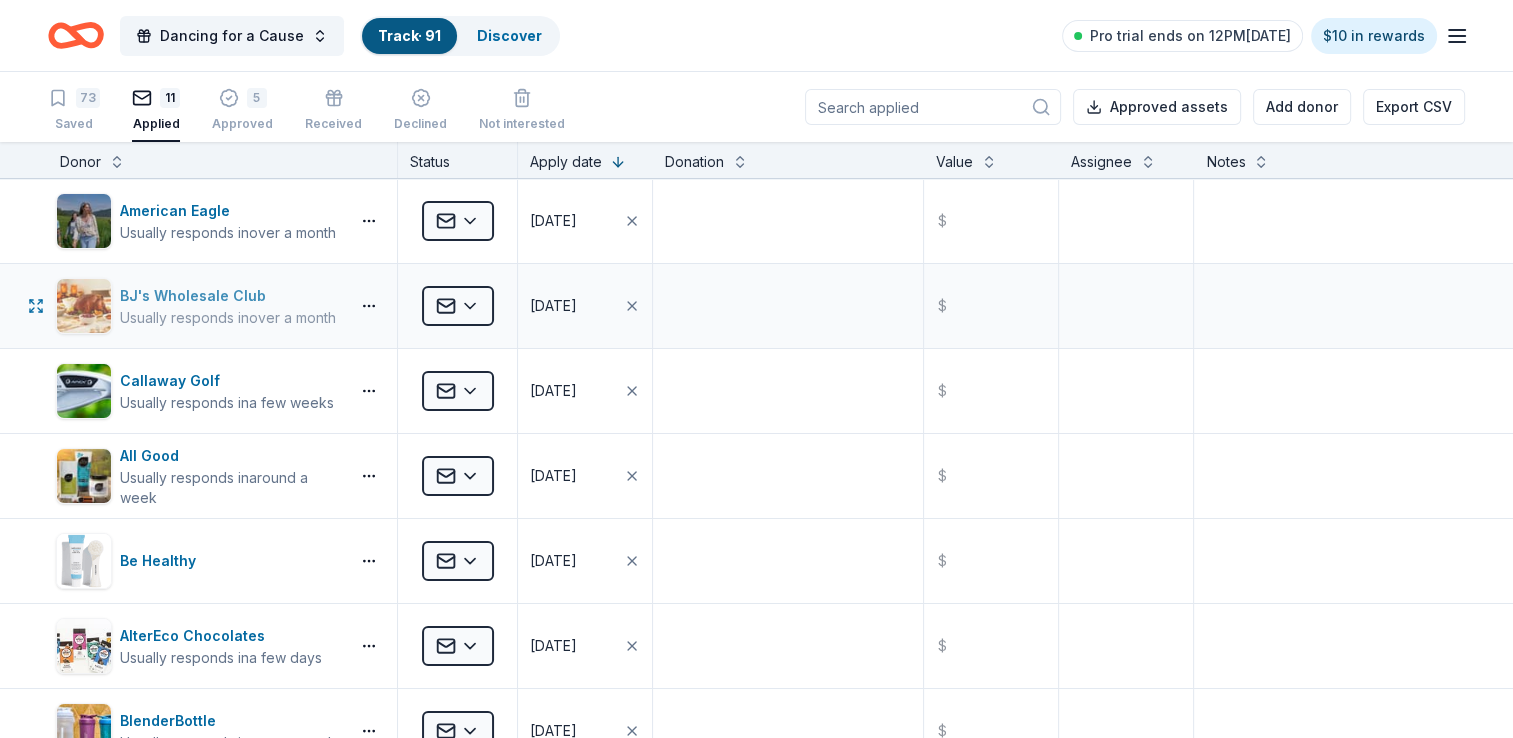 scroll, scrollTop: 128, scrollLeft: 0, axis: vertical 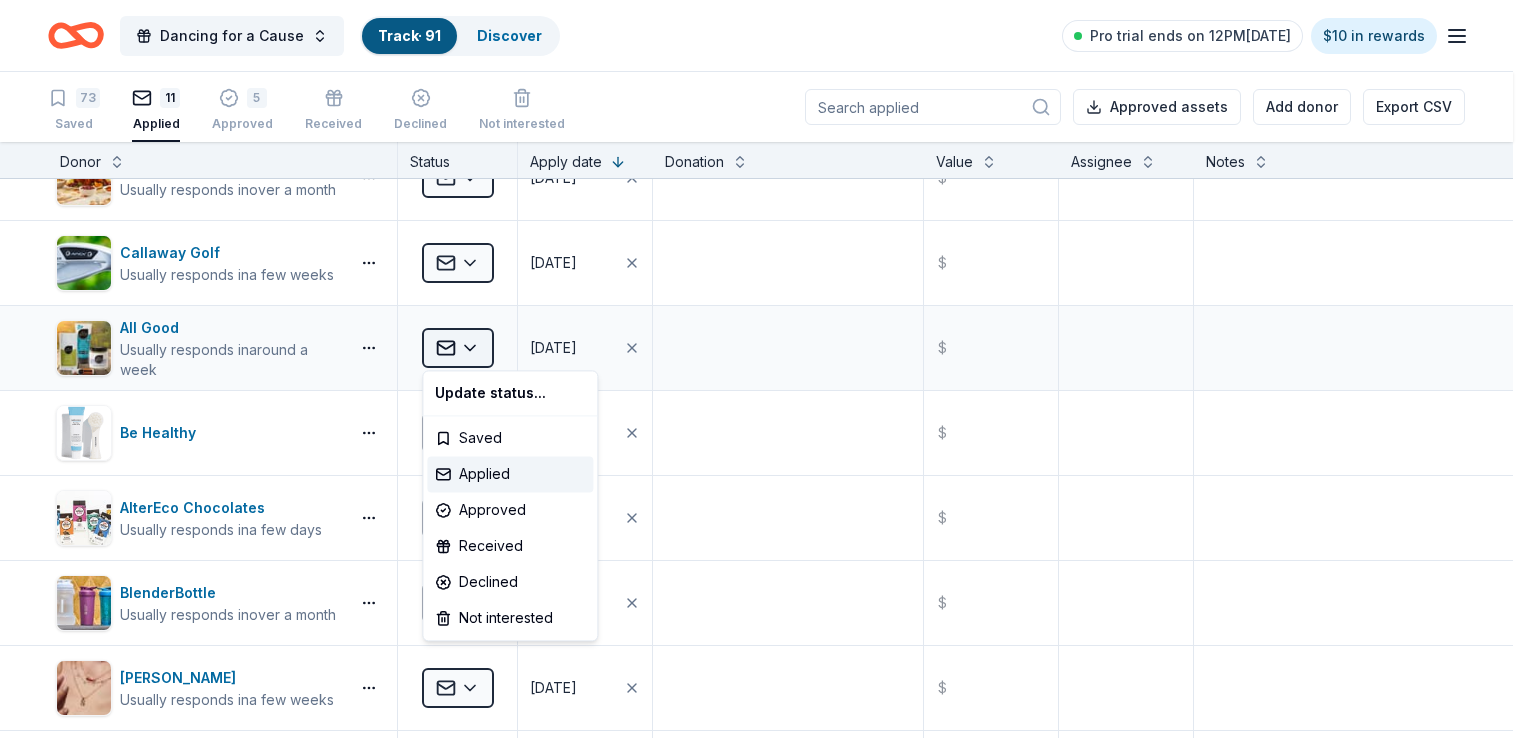 click on "Dancing for a Cause Track  · 91 Discover Pro trial ends on 12PM[DATE] $10 in rewards 73 Saved 11 Applied 5 Approved Received Declined Not interested  Approved assets Add donor Export CSV Donor Status Apply date Donation Value Assignee Notes American Eagle Usually responds in  over a month Applied [DATE] $ BJ's Wholesale Club Usually responds in  over a month Applied [DATE] $ Callaway Golf Usually responds in  a few weeks Applied [DATE] $ All Good Usually responds in  around a week Applied [DATE] $ Be Healthy Applied [DATE] $ AlterEco Chocolates Usually responds in  a few days Applied [DATE] $ BlenderBottle Usually responds in  over a month Applied [DATE] $ [PERSON_NAME] Usually responds in  a few weeks Applied [DATE] $ PA Trolley Museum Applied [DATE] $ [US_STATE] Roadhouse Usually responds in  around a week Applied [DATE] $ The Kartrite Usually responds in  a few weeks Applied [DATE] $   Discover more donors Saved Update status... Saved Applied Approved Received" at bounding box center [764, 369] 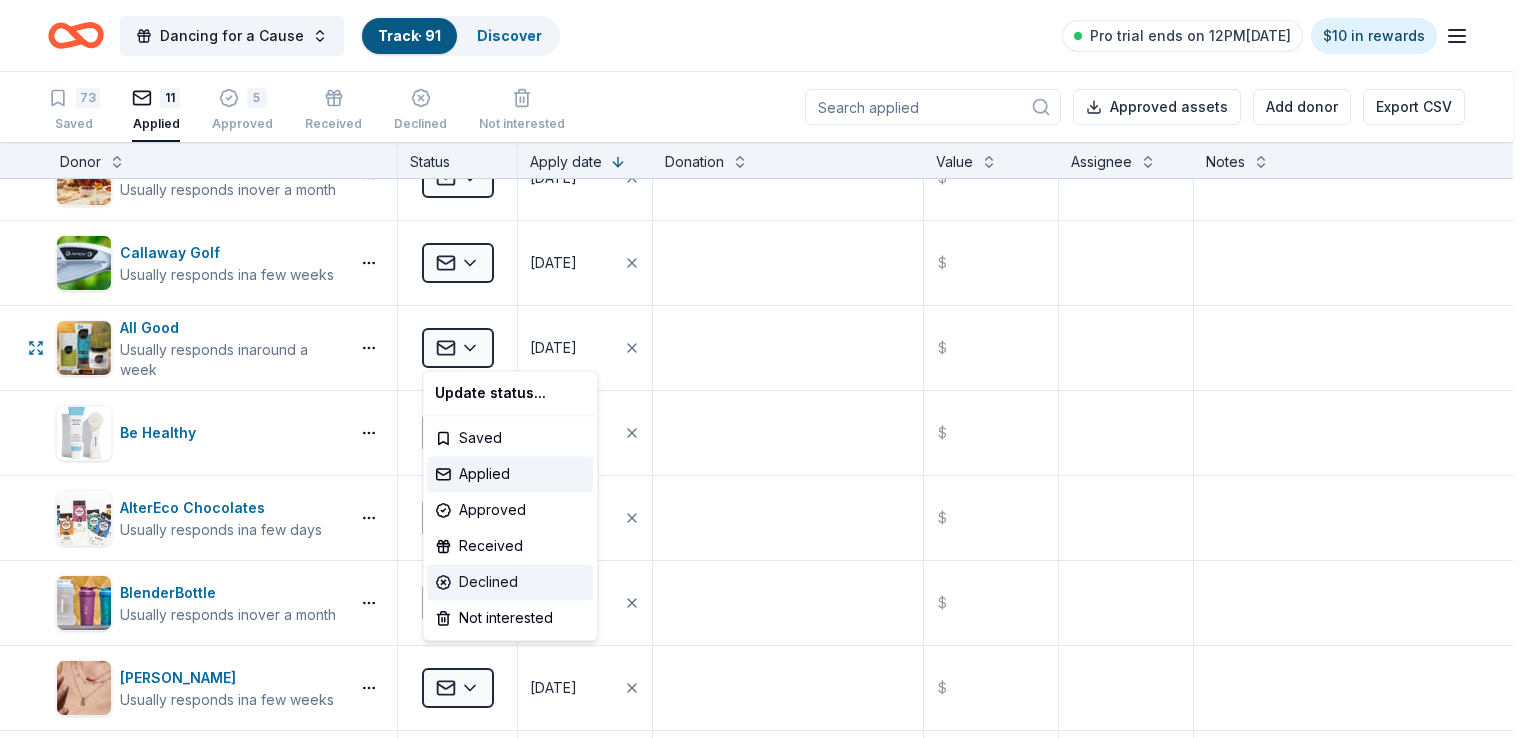 click on "Declined" at bounding box center [510, 582] 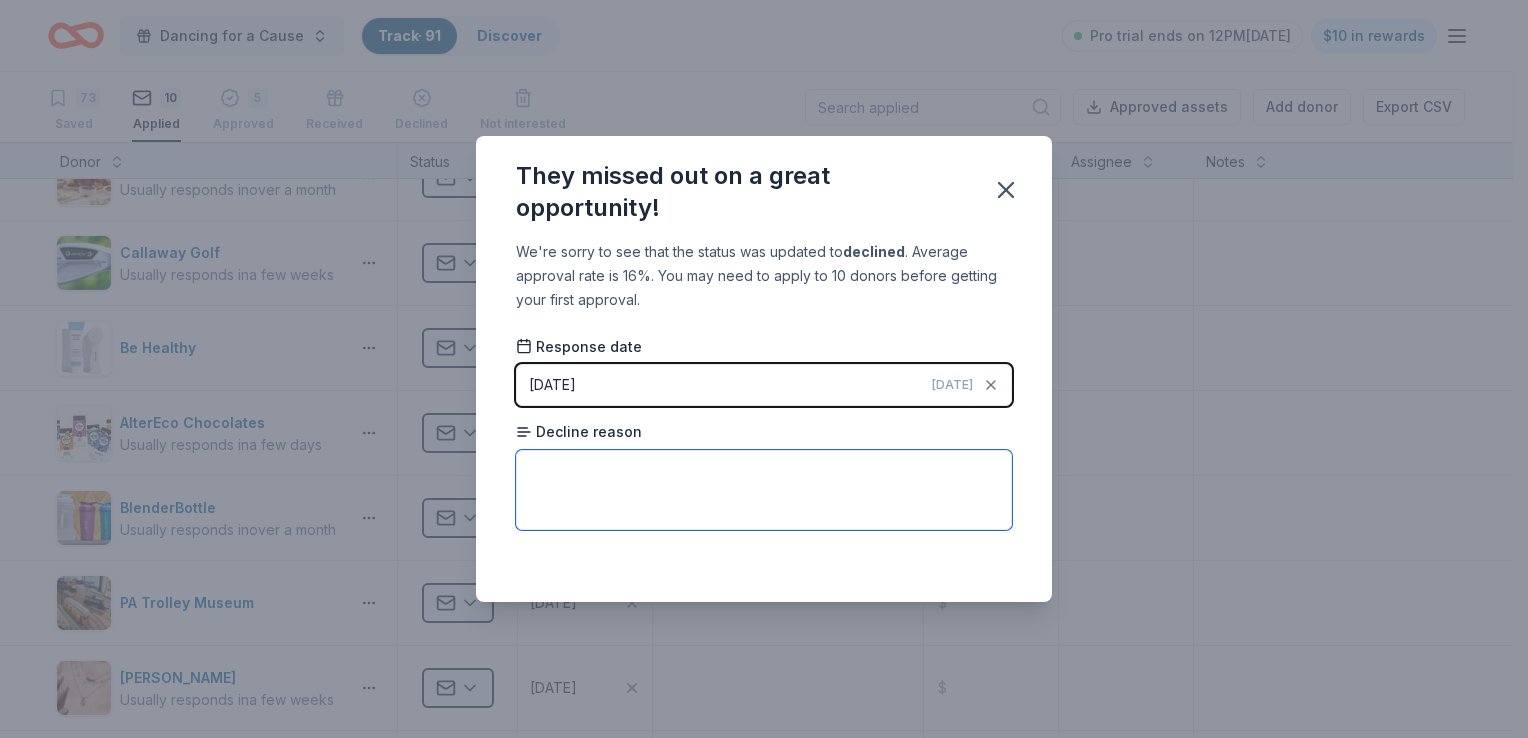 click at bounding box center [764, 490] 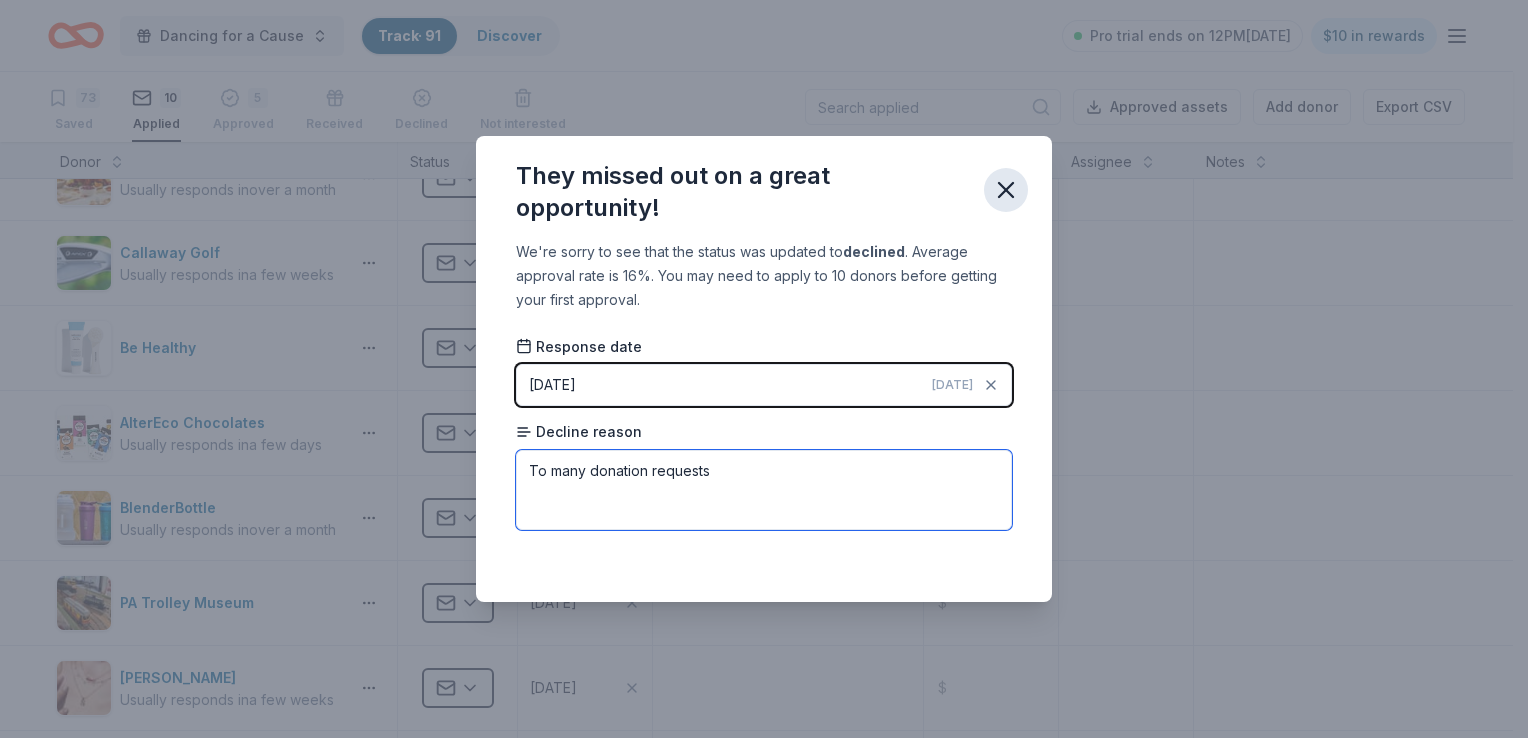 type on "To many donation requests" 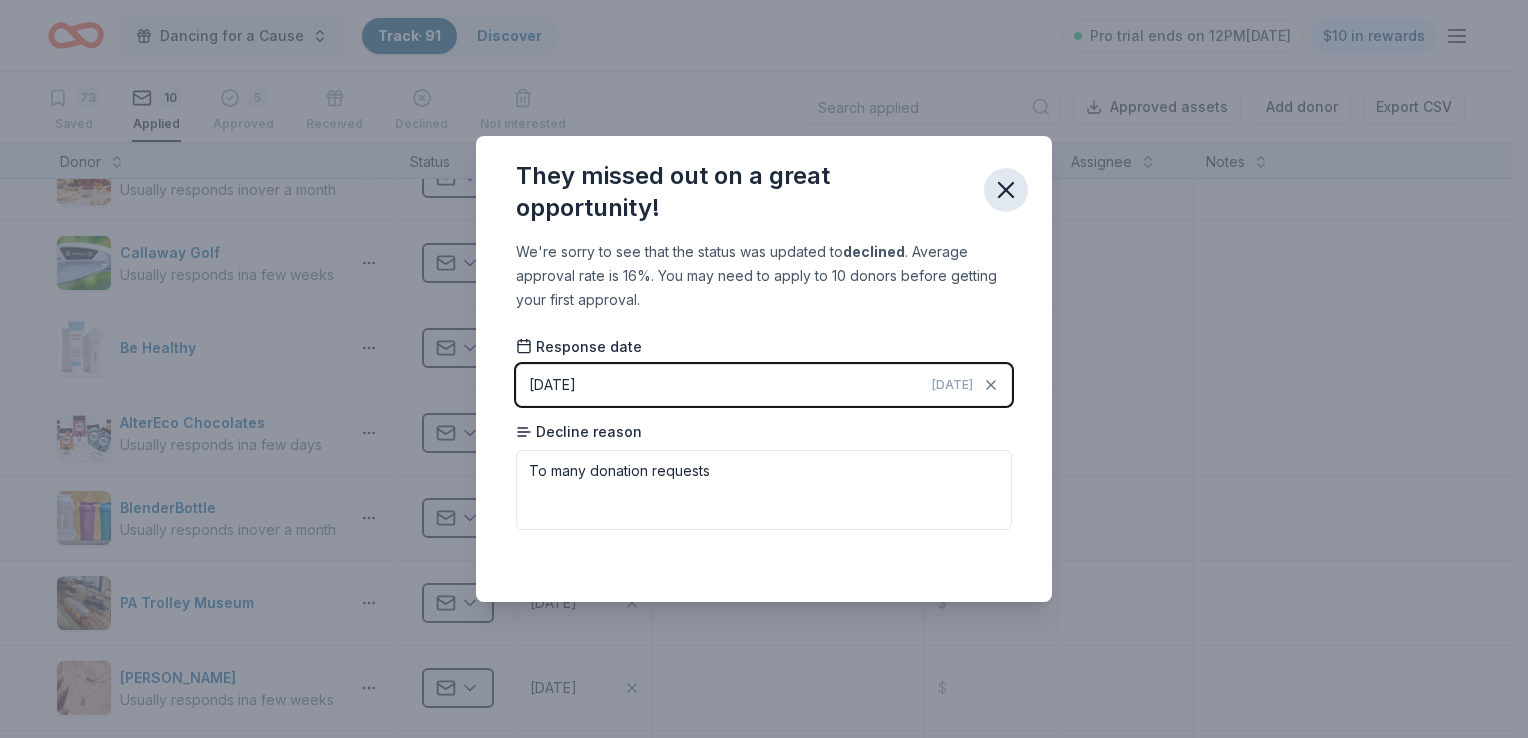 click 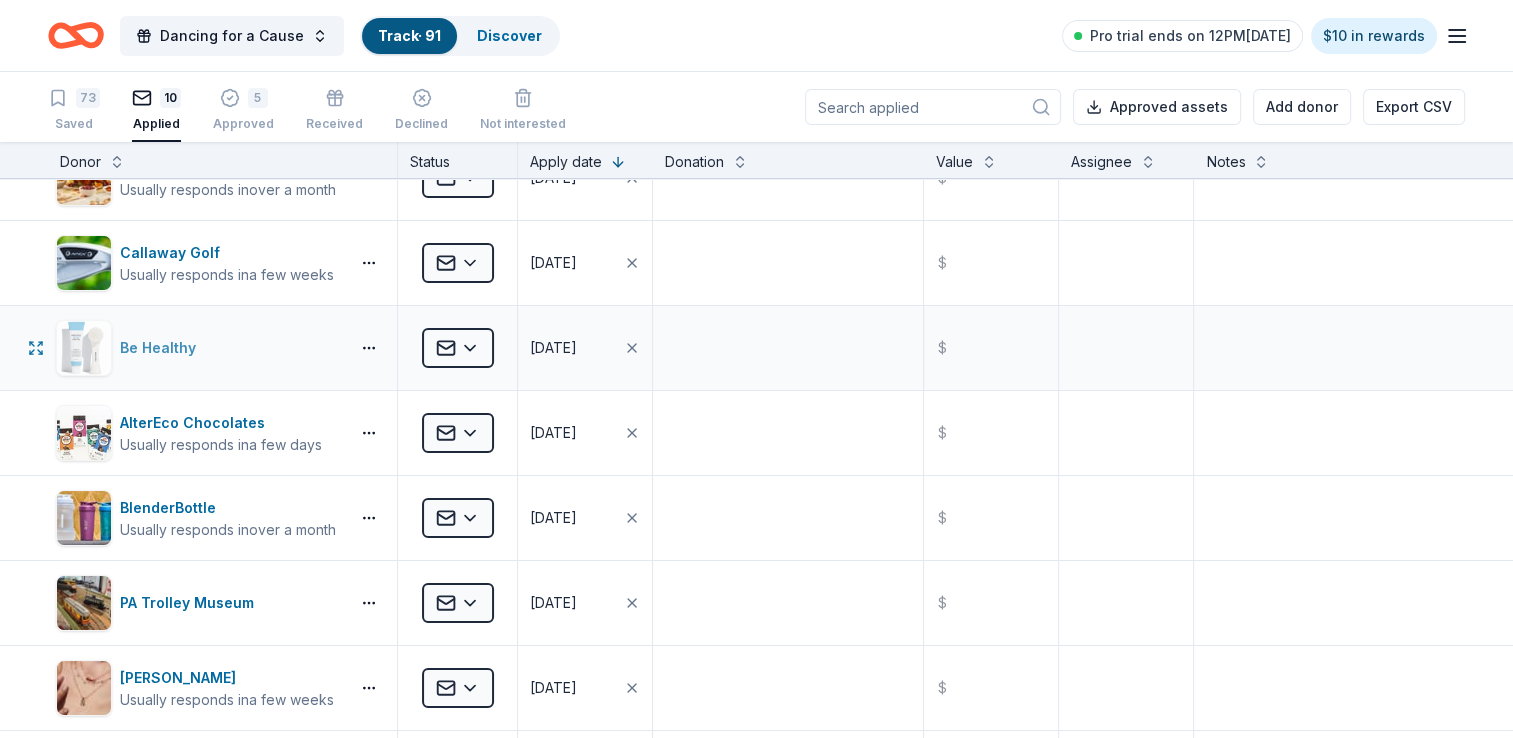scroll, scrollTop: 0, scrollLeft: 0, axis: both 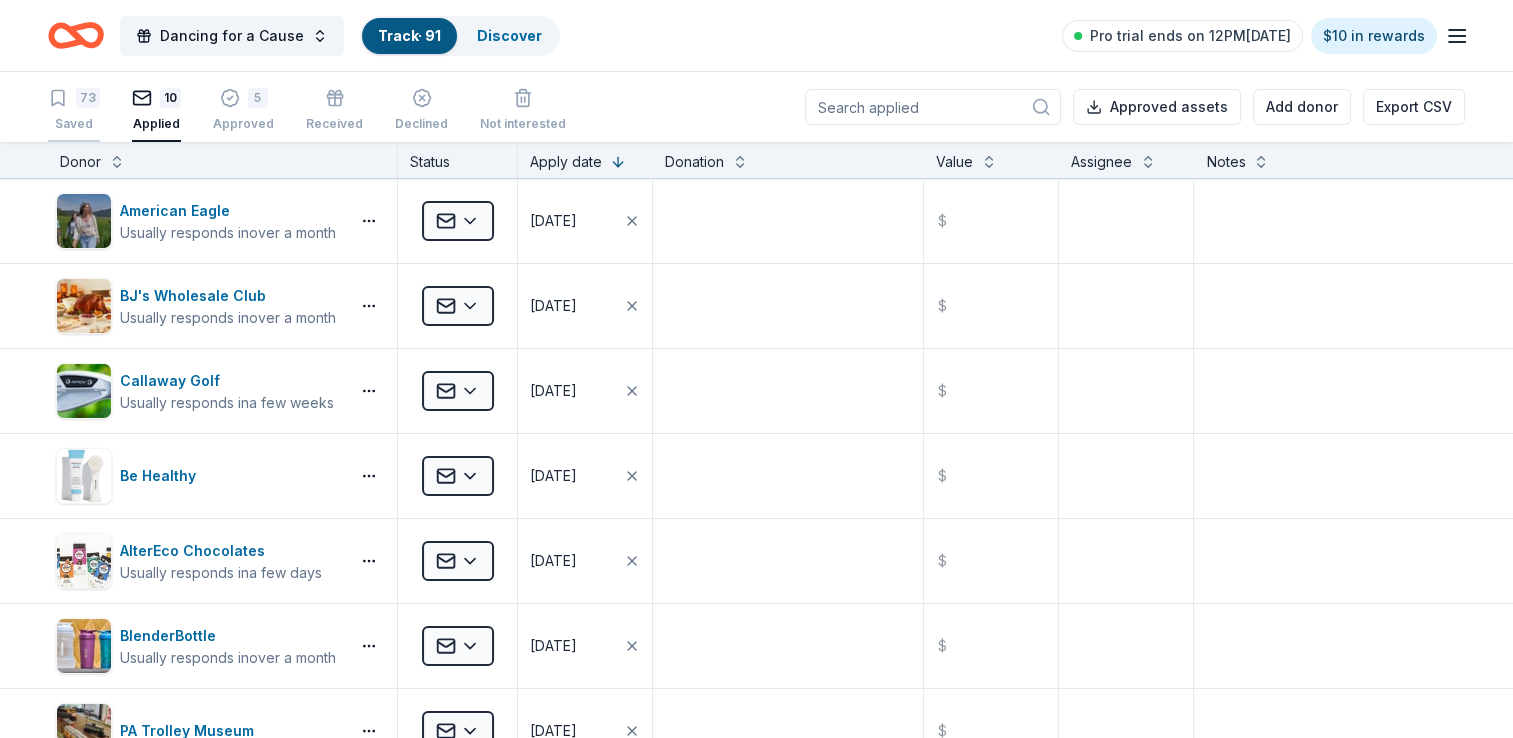 click on "73 Saved" at bounding box center (74, 110) 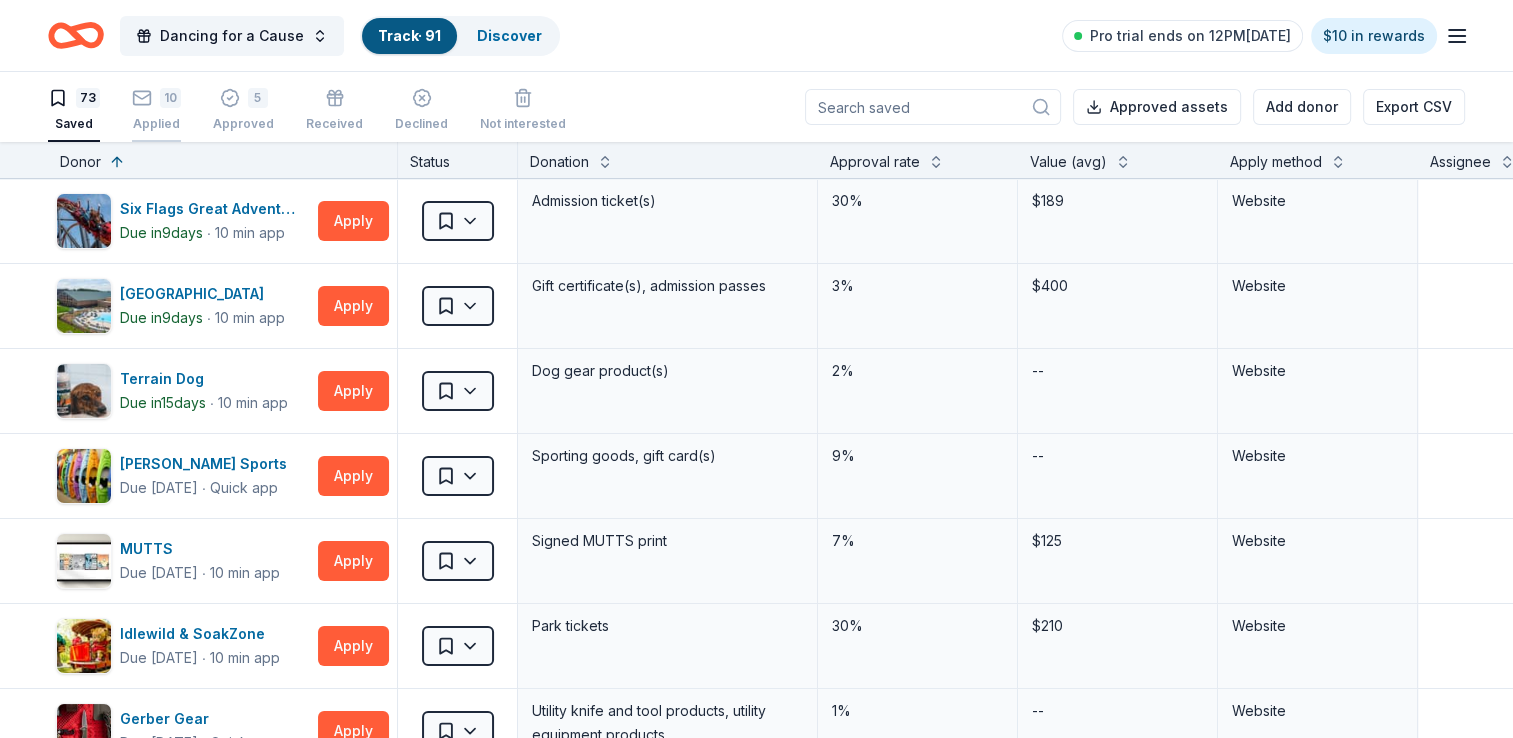 click on "Applied" at bounding box center [156, 118] 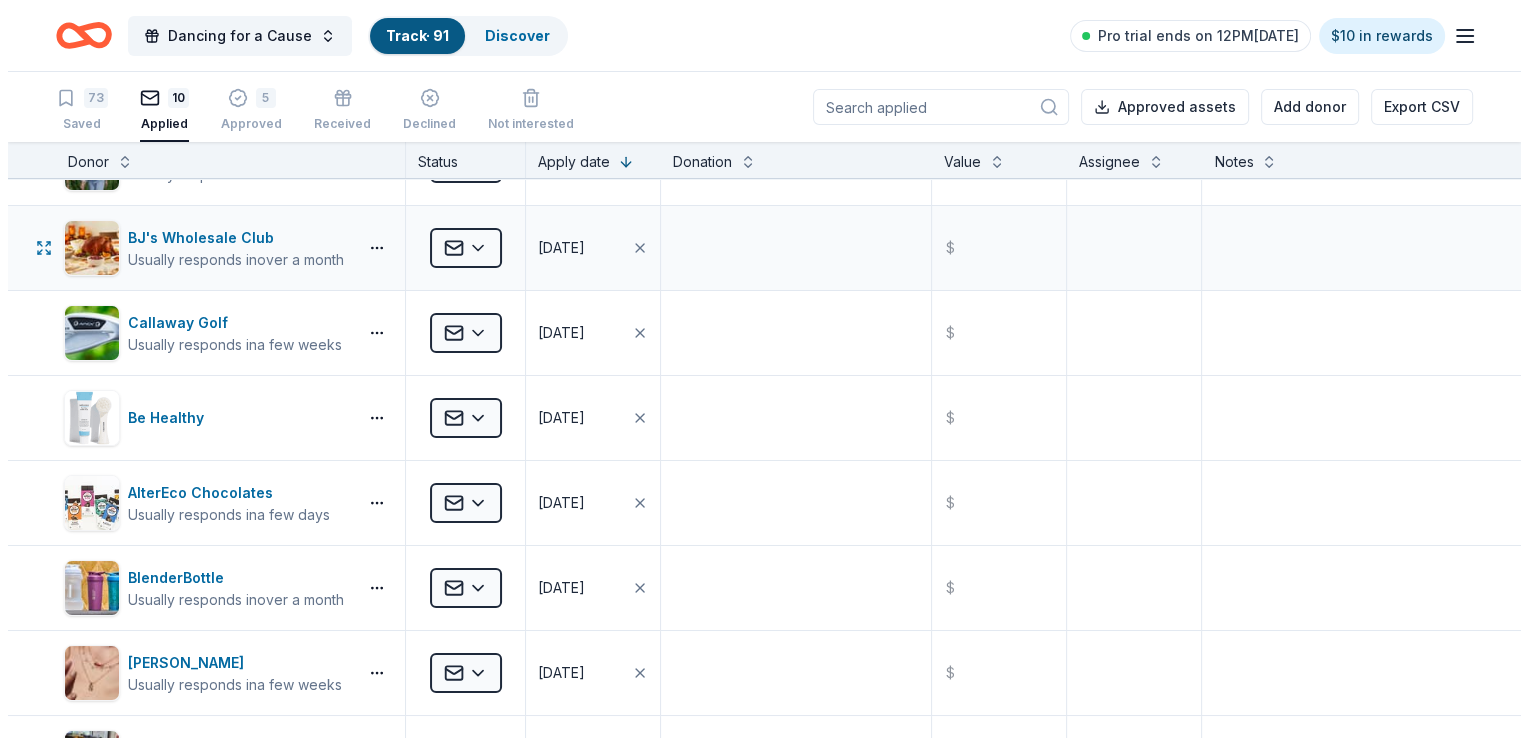 scroll, scrollTop: 0, scrollLeft: 0, axis: both 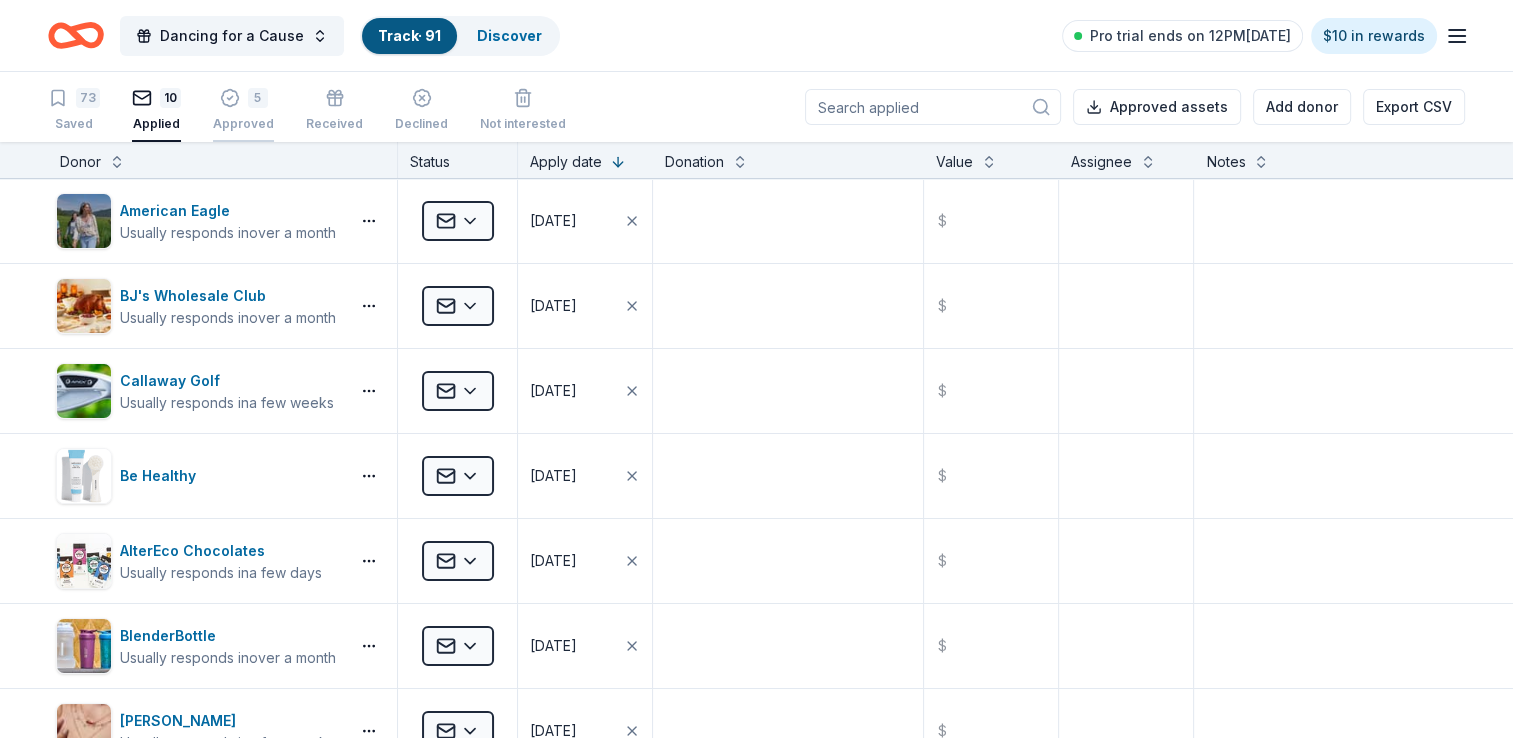click on "5" at bounding box center [243, 98] 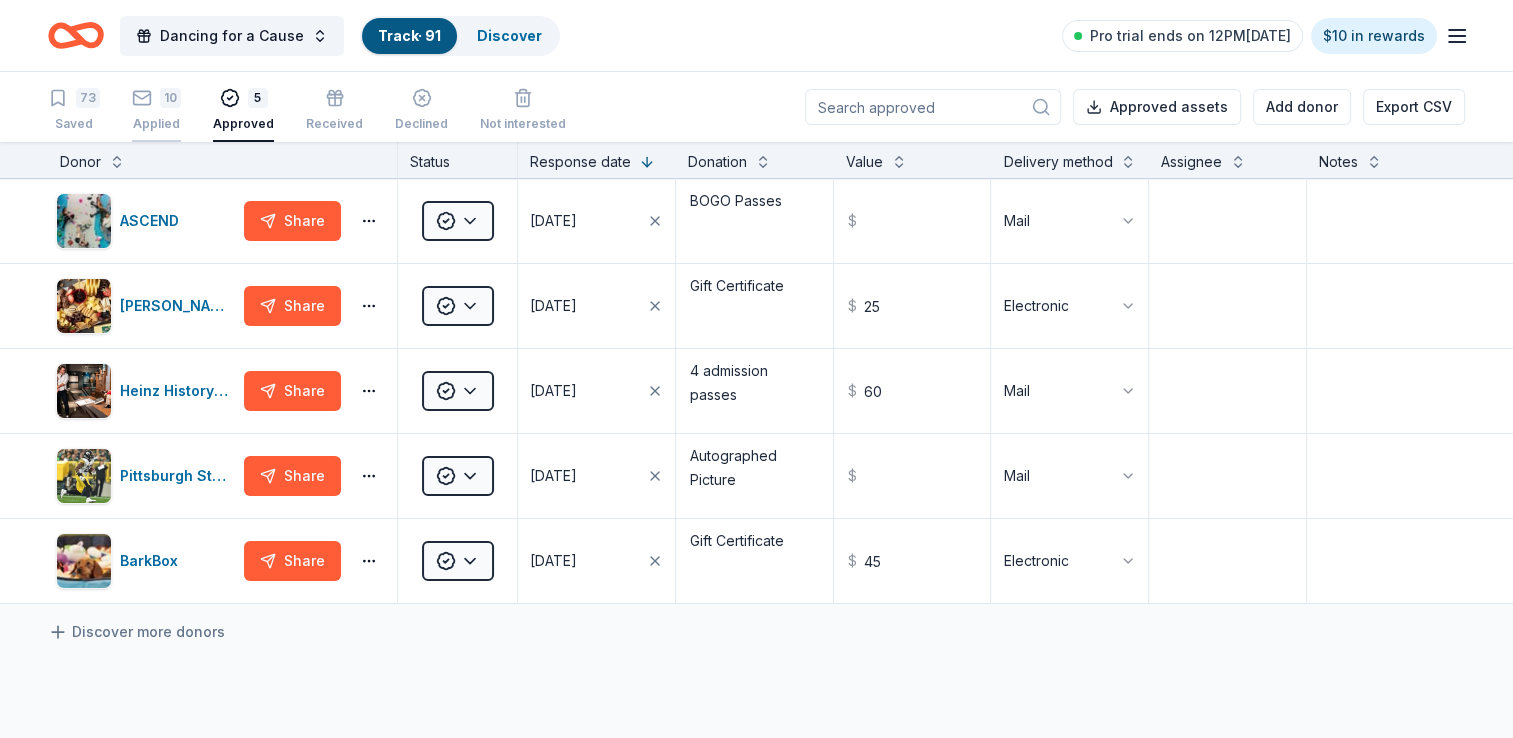 click on "10" at bounding box center (156, 87) 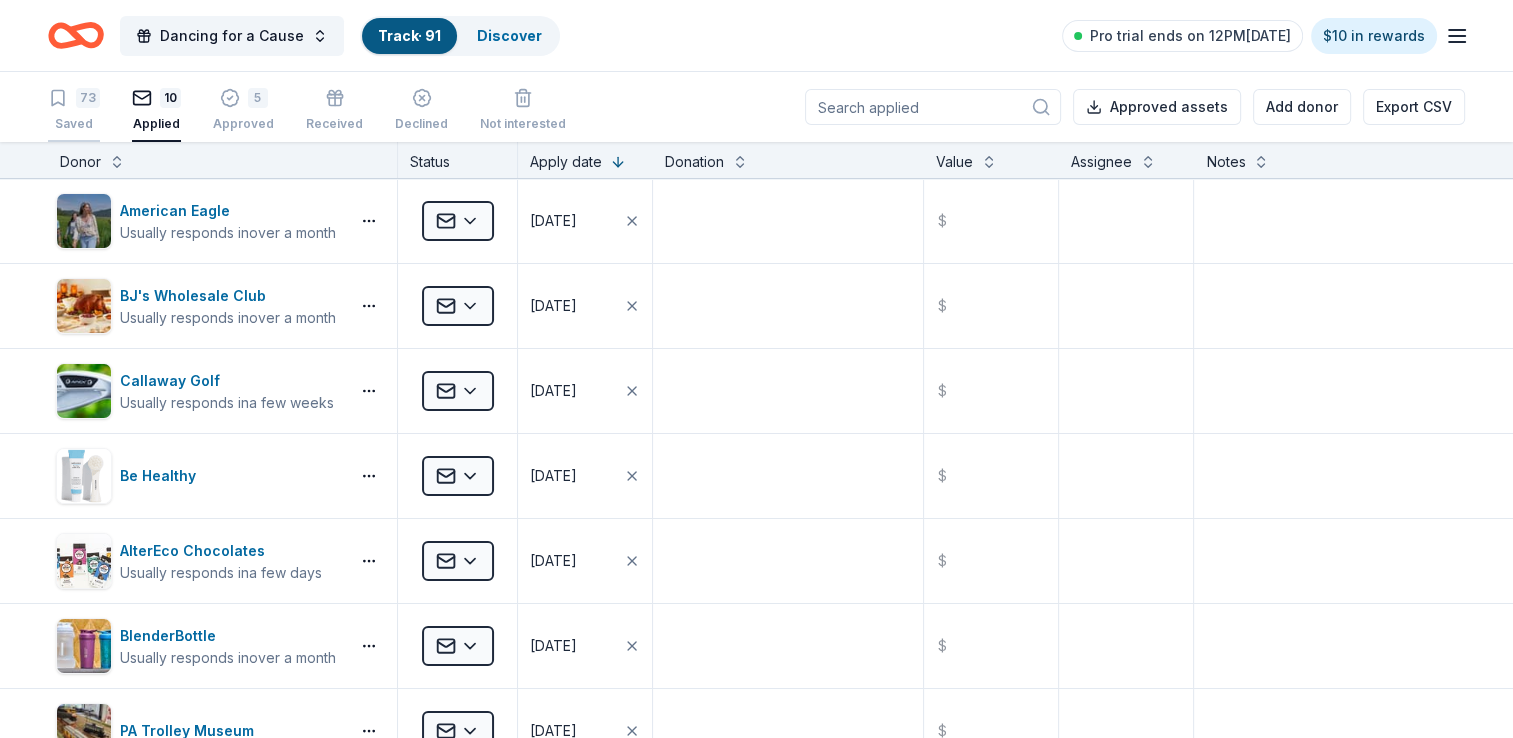 click on "73" at bounding box center (88, 98) 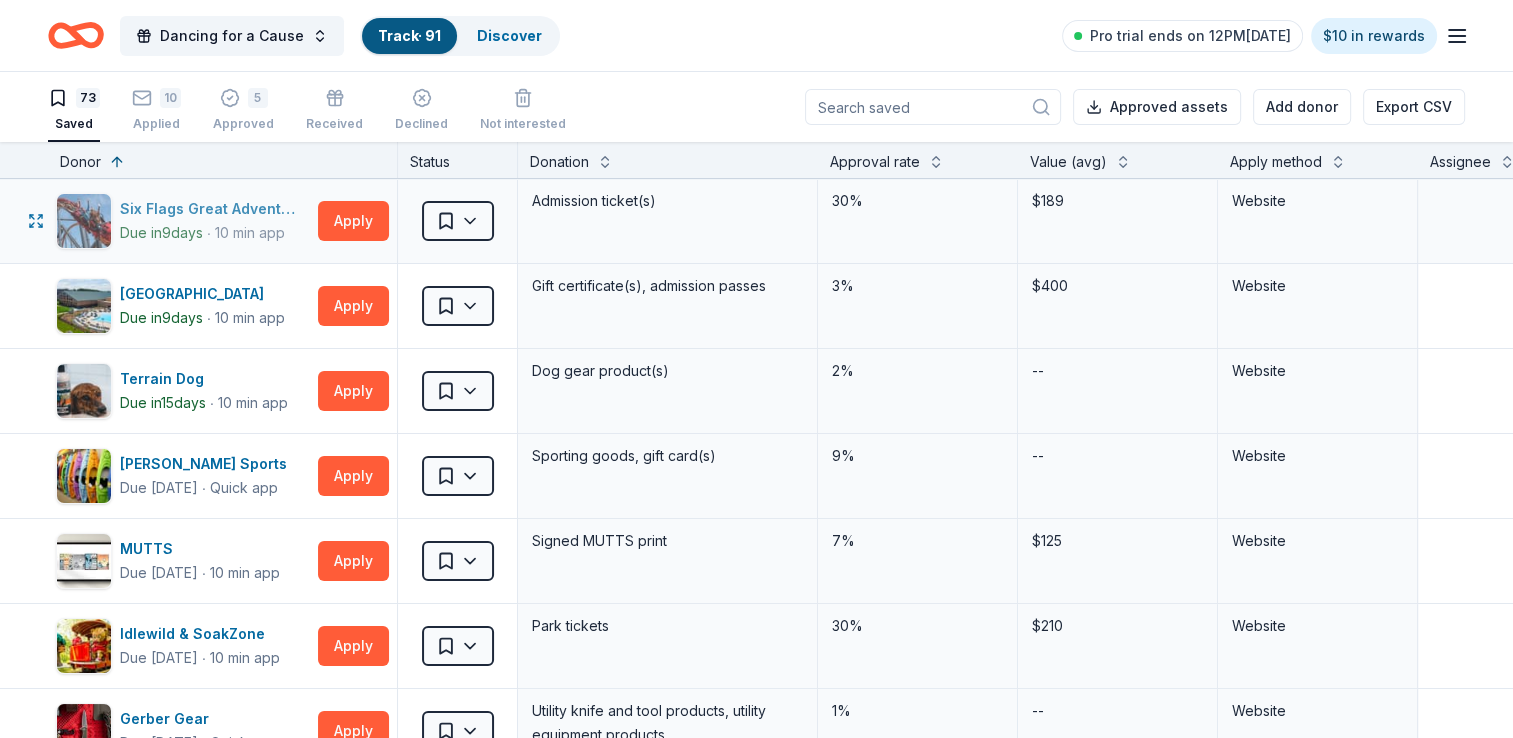click on "10 min app" at bounding box center (250, 233) 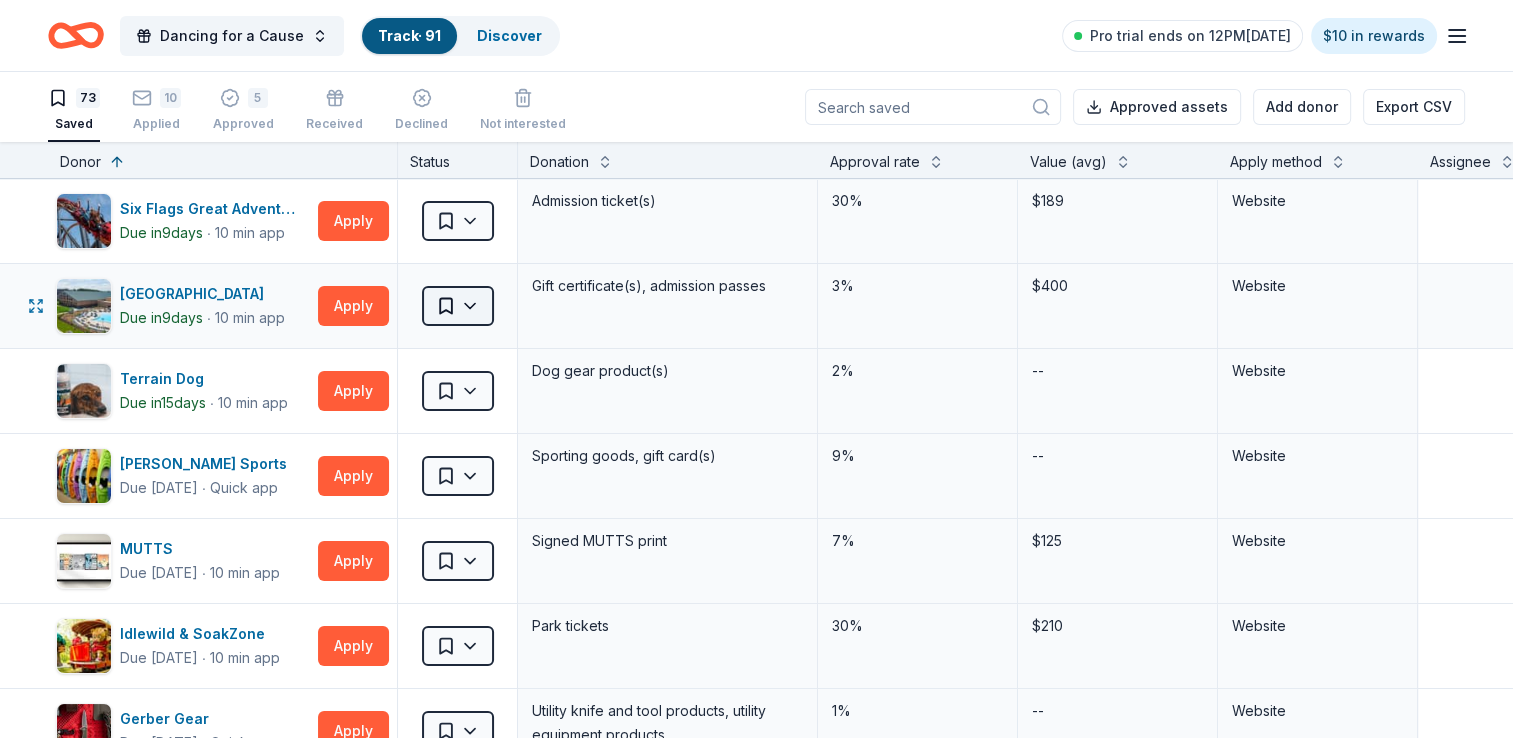 click on "Dancing for a Cause Track  · 91 Discover Pro trial ends on 12PM[DATE] $10 in rewards 73 Saved 10 Applied 5 Approved Received Declined Not interested  Approved assets Add donor Export CSV Donor Status Donation Approval rate Value (avg) Apply method Assignee Notes Six Flags Great Adventure ([PERSON_NAME][GEOGRAPHIC_DATA]) Due [DATE] ∙ 10 min app Apply Saved Admission ticket(s) 30% $189 Website Great Wolf Lodge Due [DATE] ∙ 10 min app Apply Saved Gift certificate(s), admission passes 3% $400 Website Terrain Dog Due [DATE] ∙ 10 min app Apply Saved Dog gear product(s) 2% -- Website [PERSON_NAME] Sports Due [DATE] ∙ Quick app Apply Saved Sporting goods, gift card(s) 9% -- Website MUTTS Due [DATE] ∙ 10 min app Apply Saved Signed MUTTS print 7% $125 Website Idlewild & SoakZone Due [DATE] ∙ 10 min app Apply Saved Park tickets 30% $210 Website Gerber Gear Due [DATE] ∙ Quick app Apply Saved Utility knife and tool products, utility equipment products 1% -- Website Gildan Due [DATE] ∙ 1%" at bounding box center (756, 369) 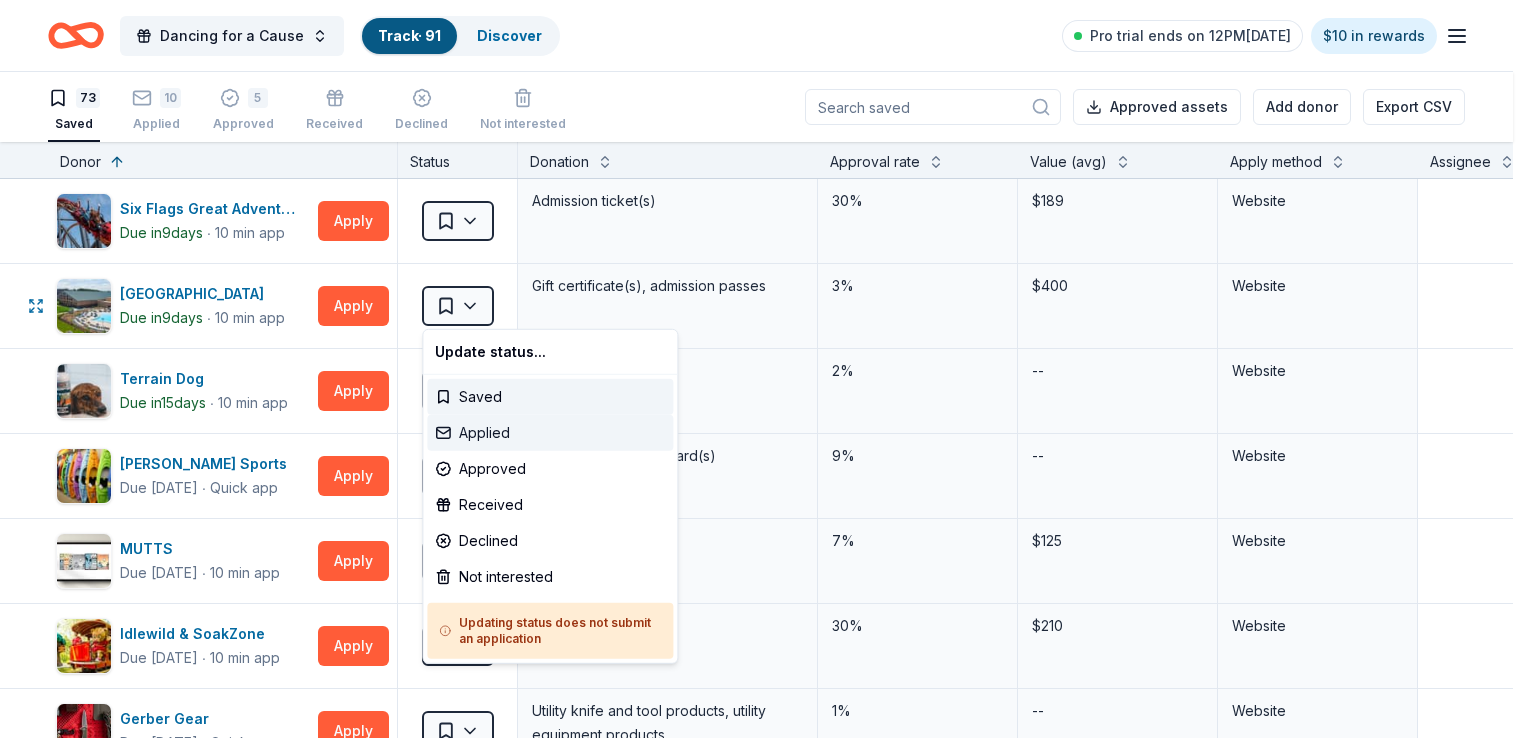 click on "Applied" at bounding box center [550, 433] 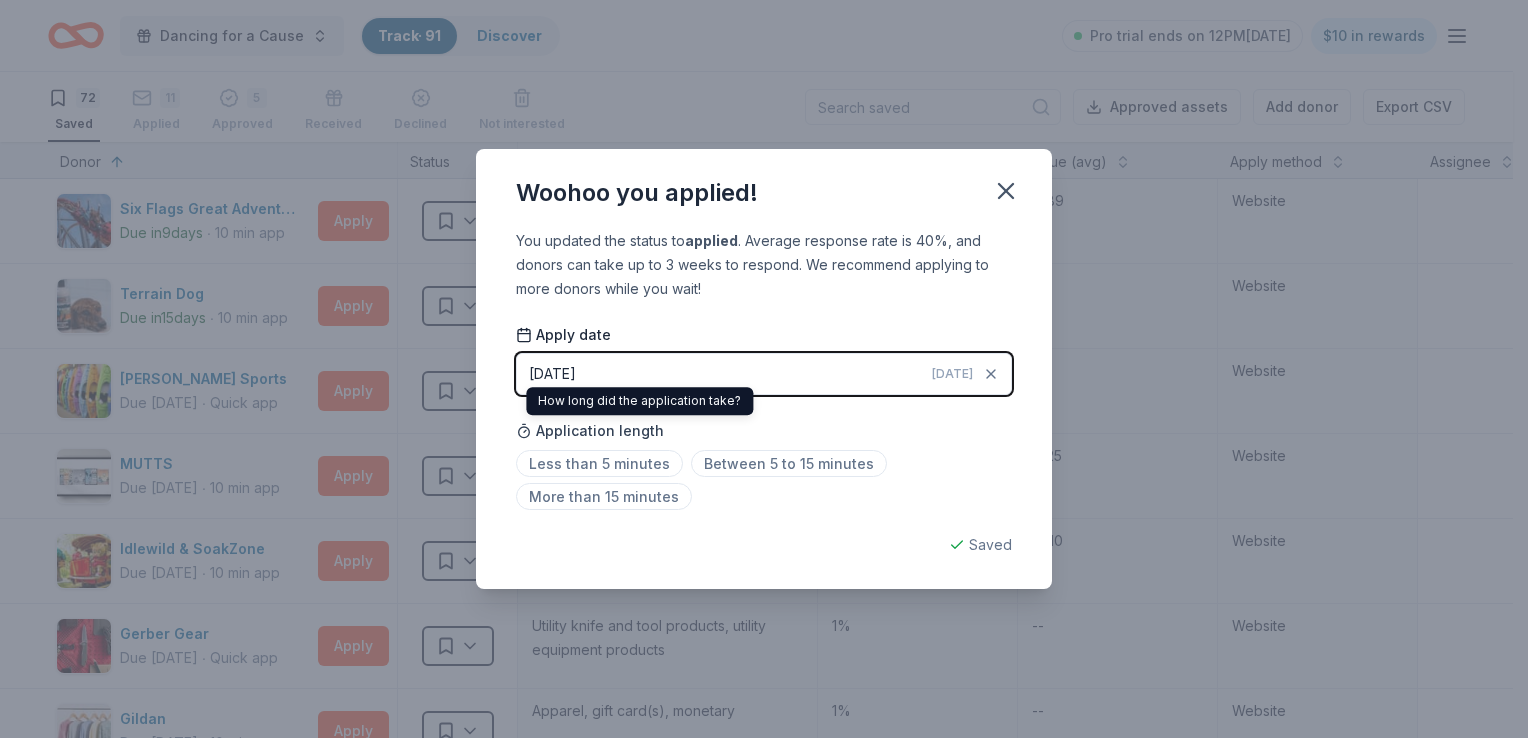 click on "[DATE] [DATE]" at bounding box center [764, 374] 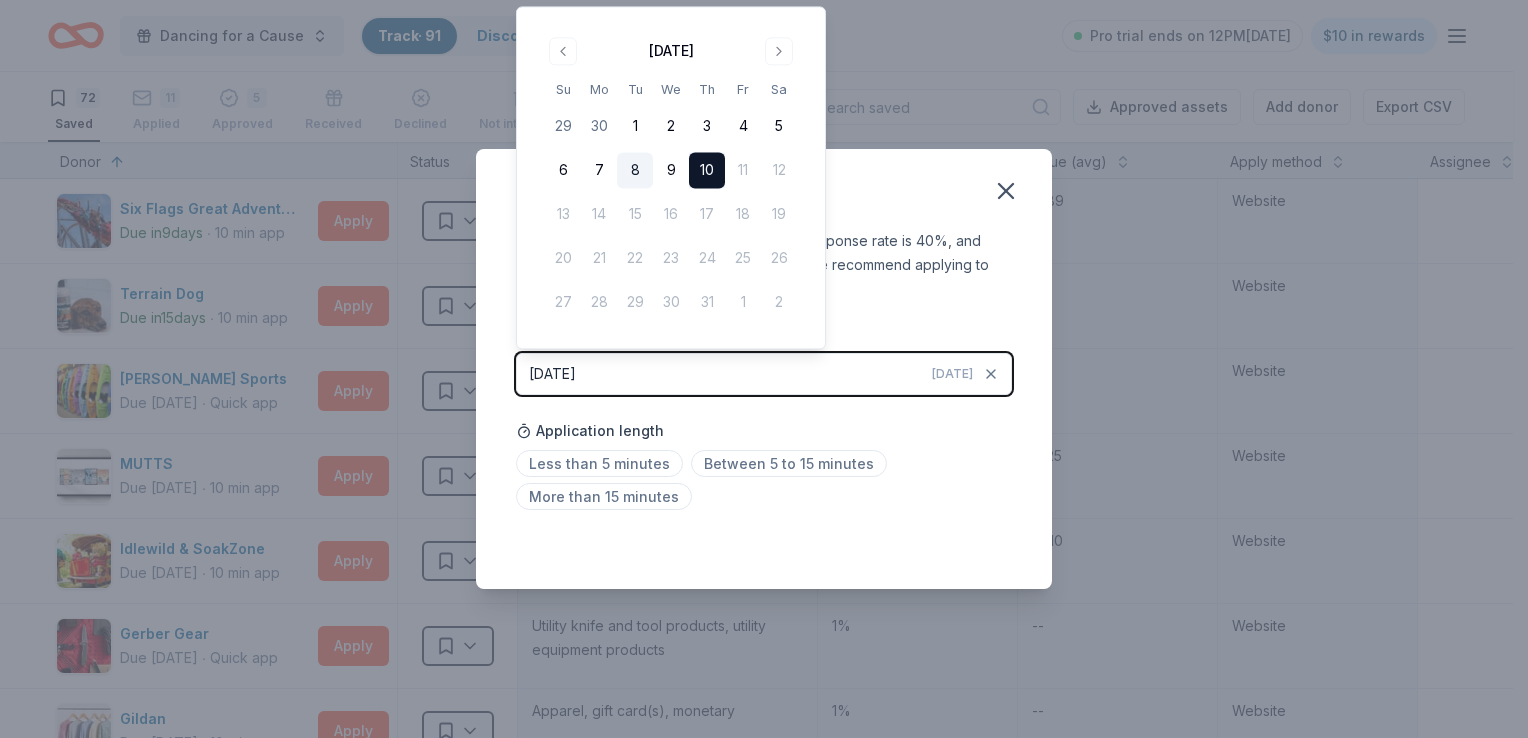 click on "8" at bounding box center (635, 171) 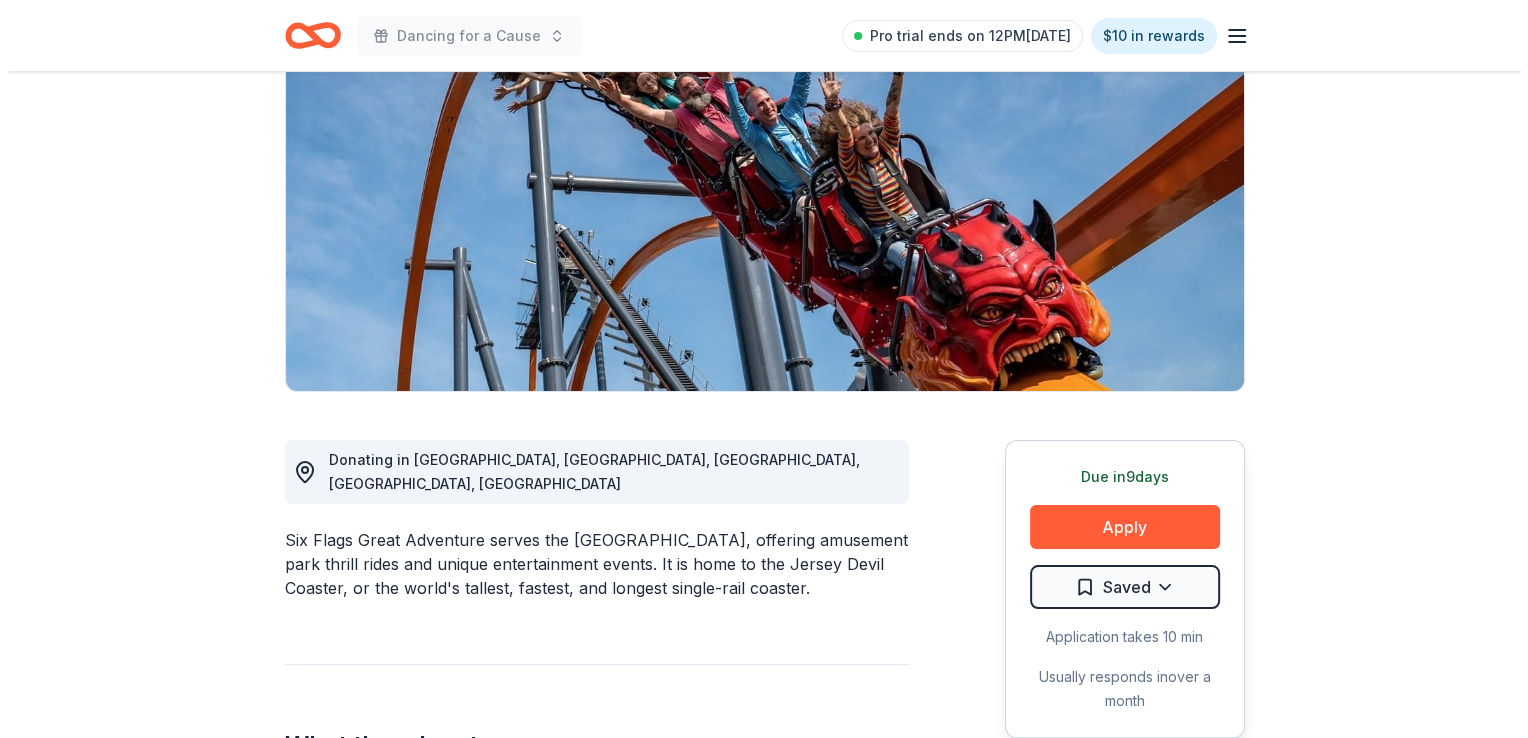 scroll, scrollTop: 279, scrollLeft: 0, axis: vertical 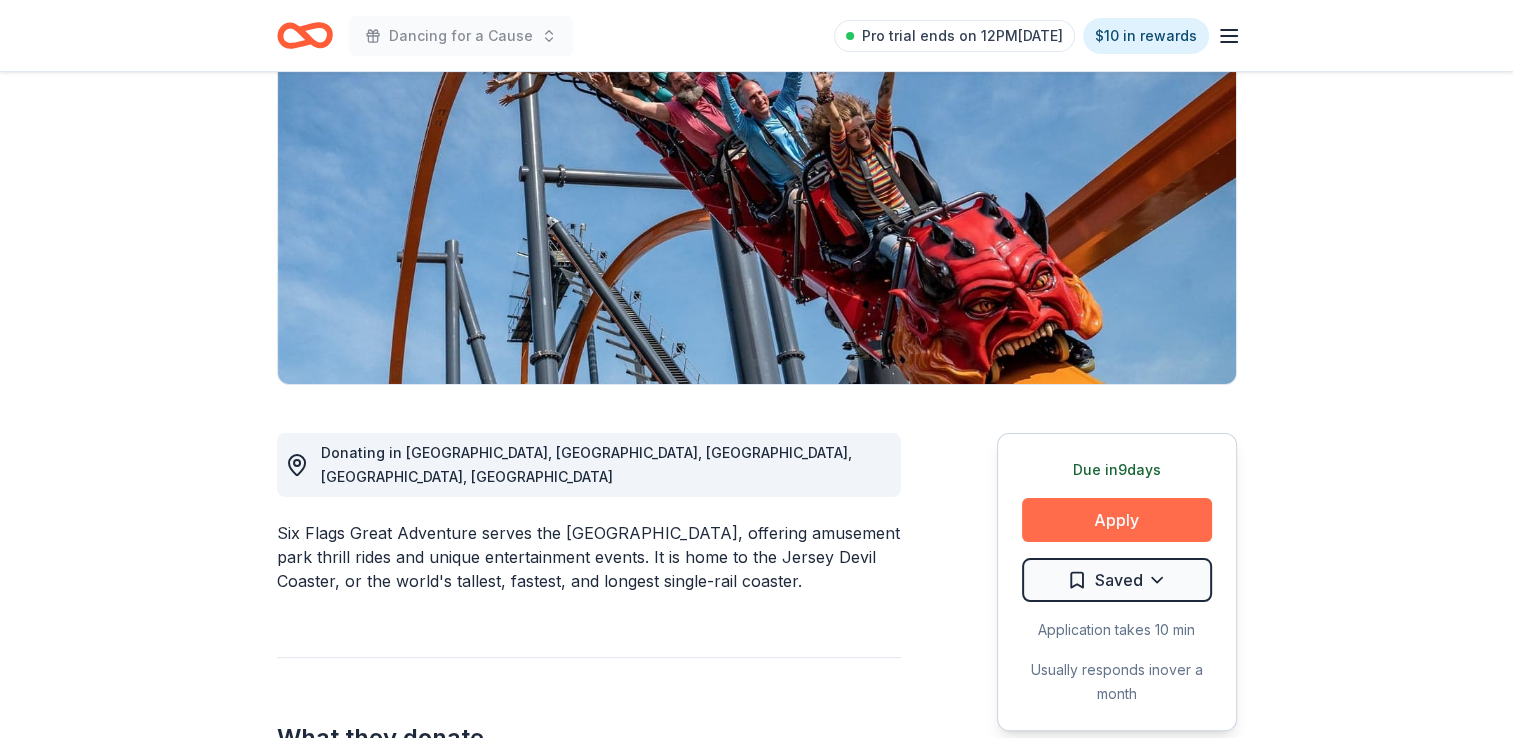 click on "Apply" at bounding box center [1117, 520] 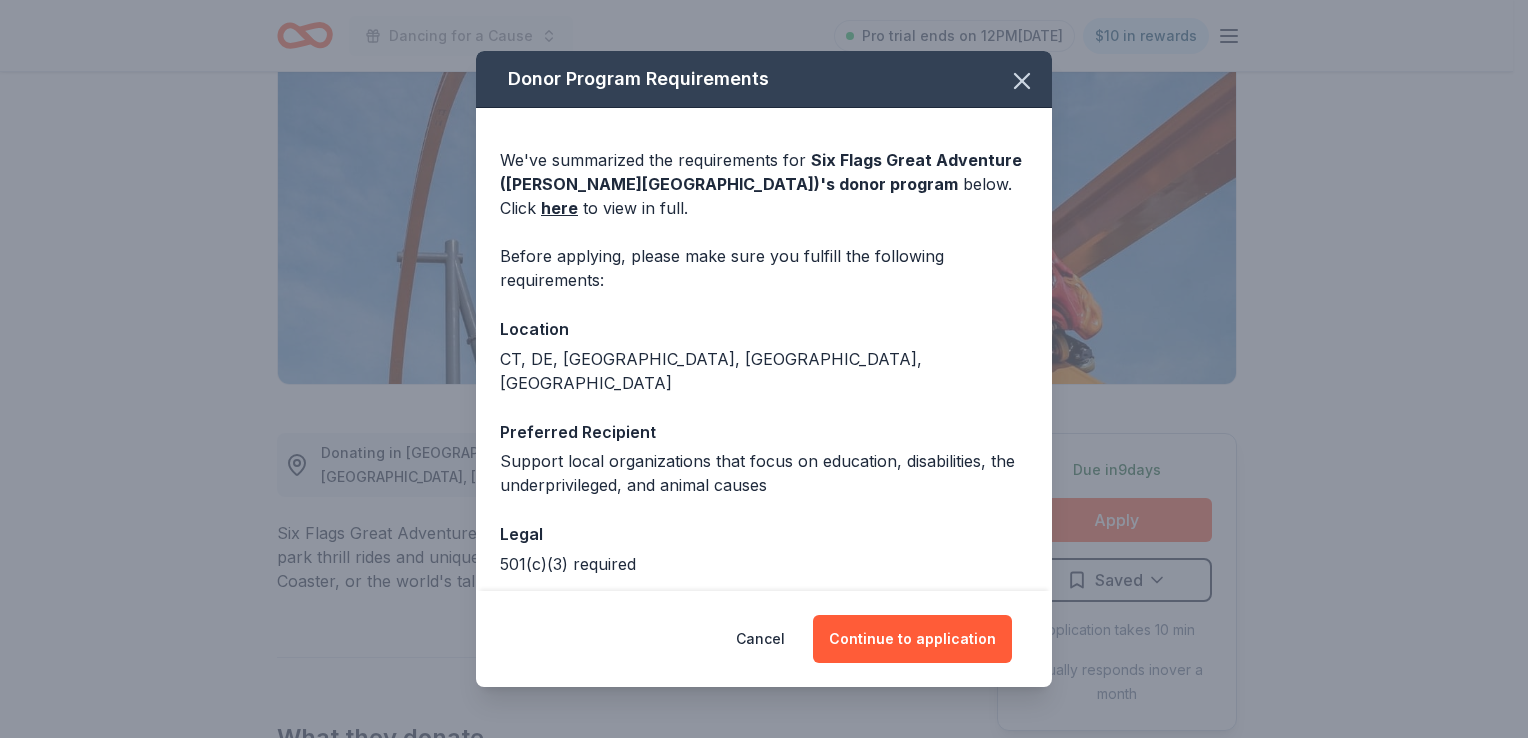 click on "Cancel Continue to application" at bounding box center [764, 639] 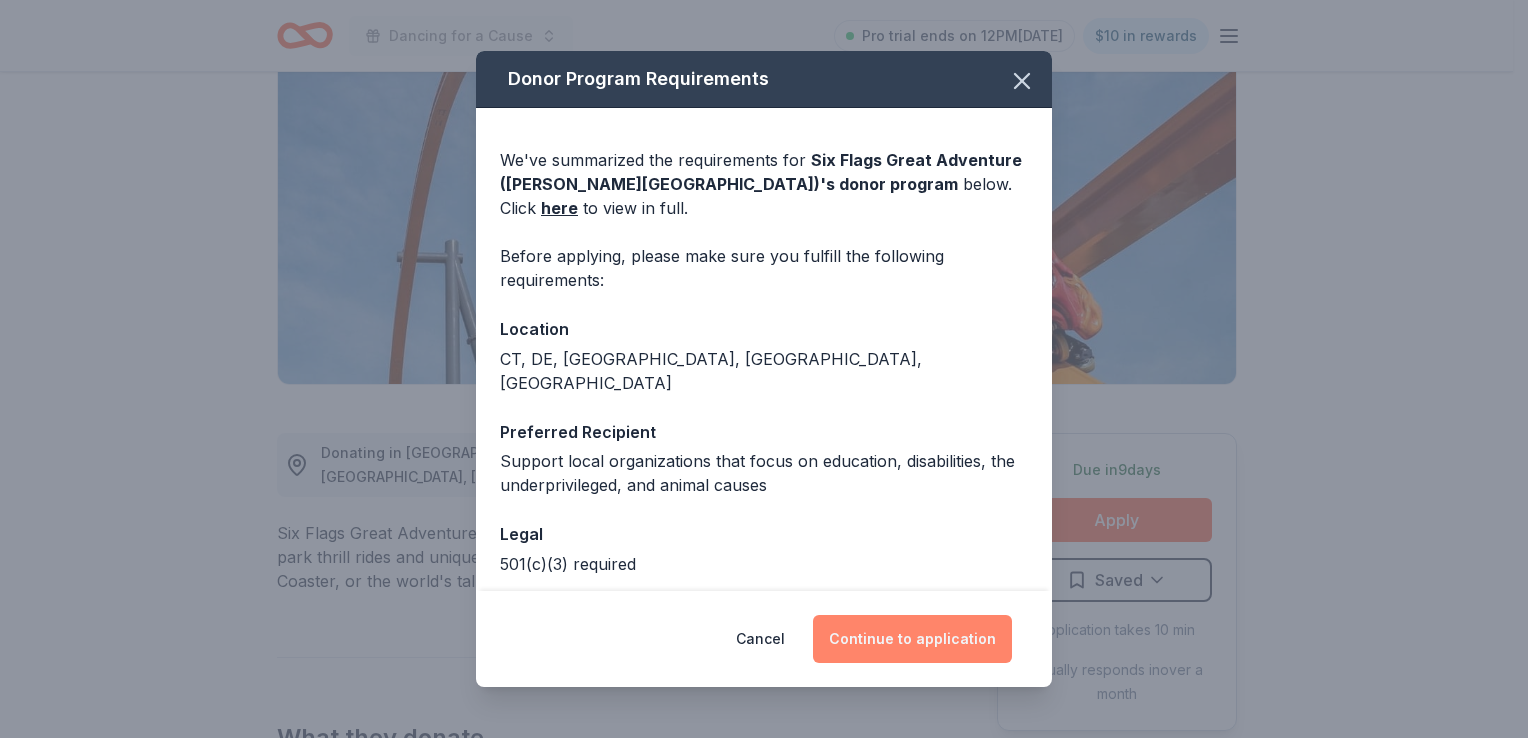 click on "Continue to application" at bounding box center (912, 639) 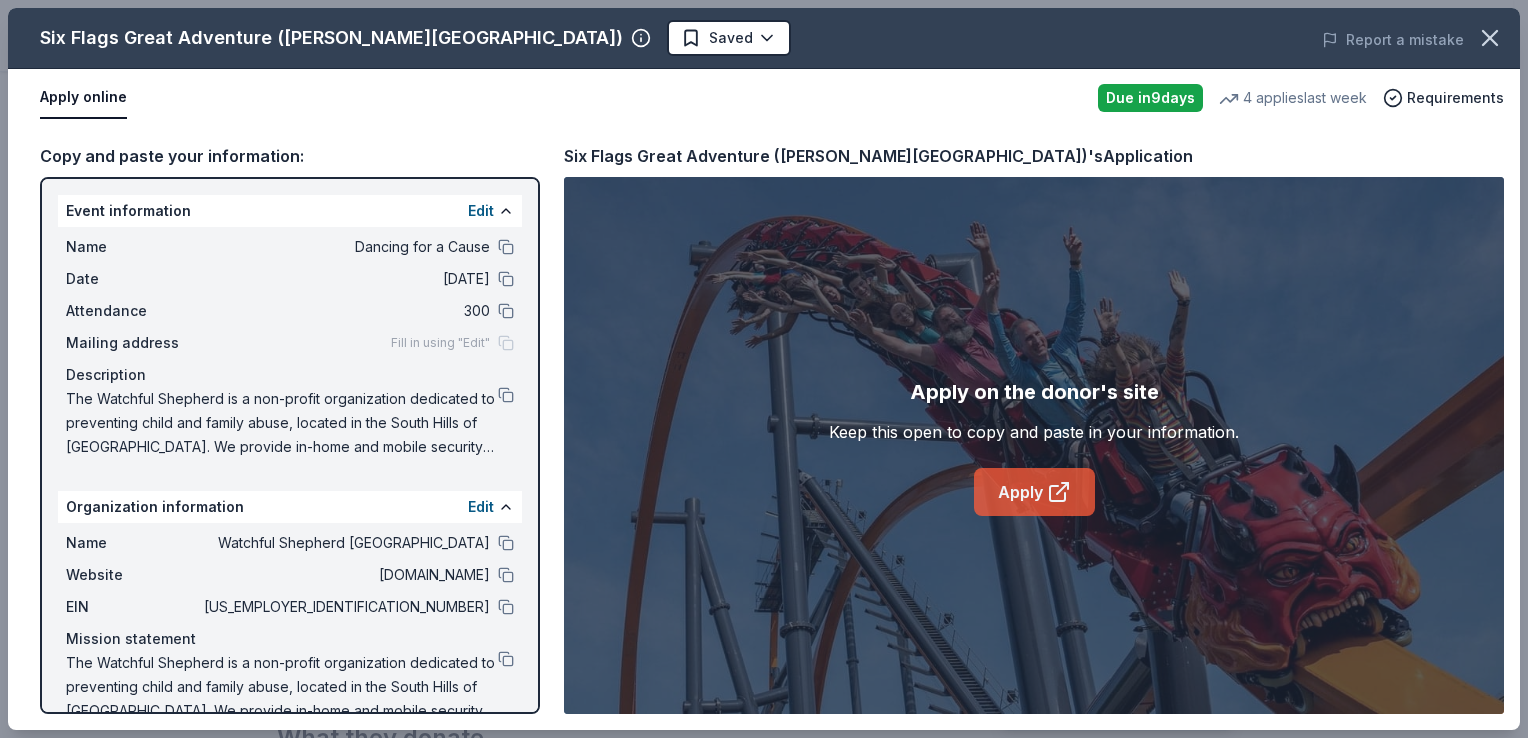 click on "Apply" at bounding box center [1034, 492] 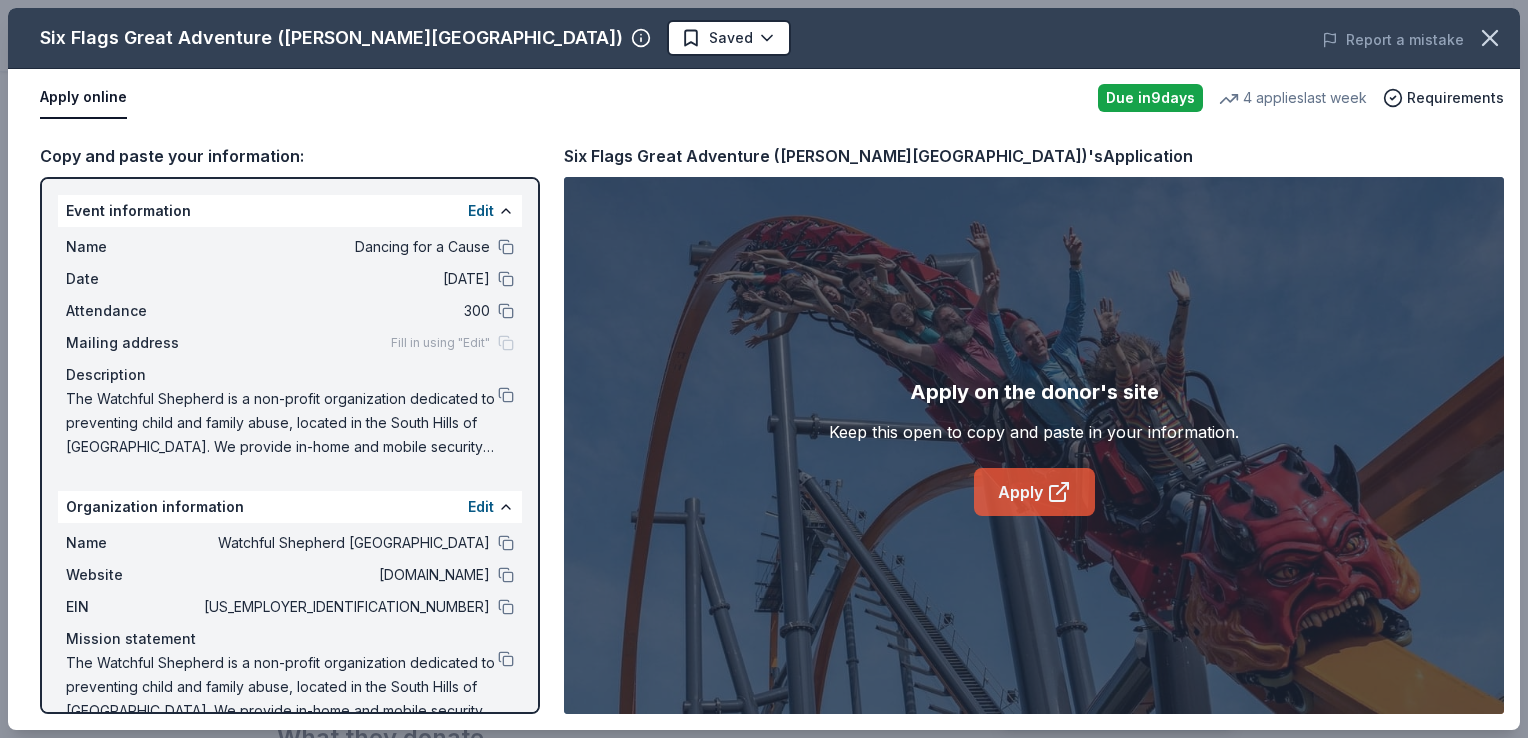 click on "Apply" at bounding box center [1034, 492] 